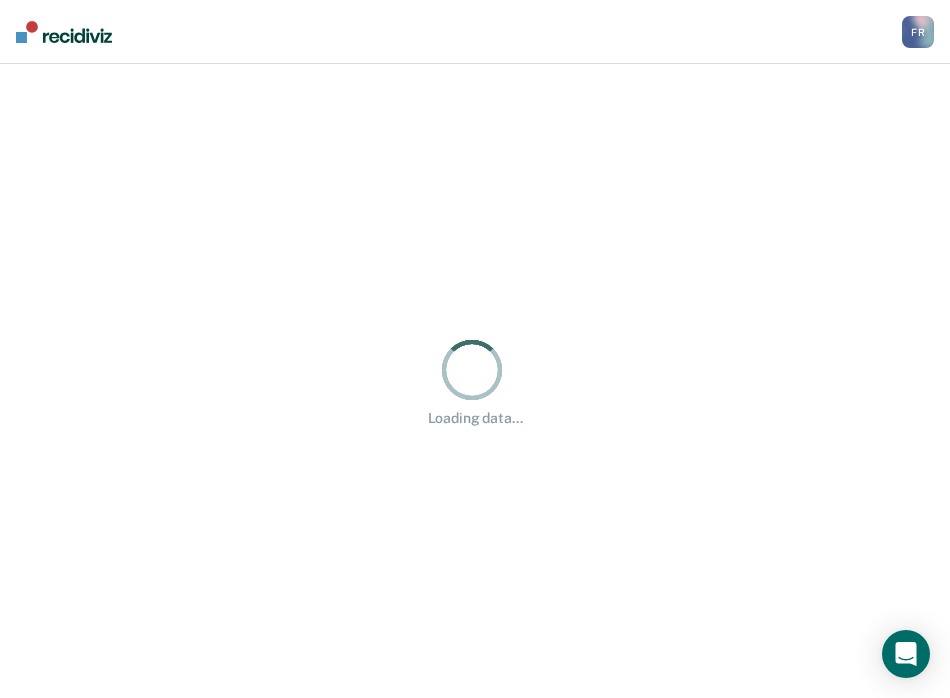 scroll, scrollTop: 0, scrollLeft: 0, axis: both 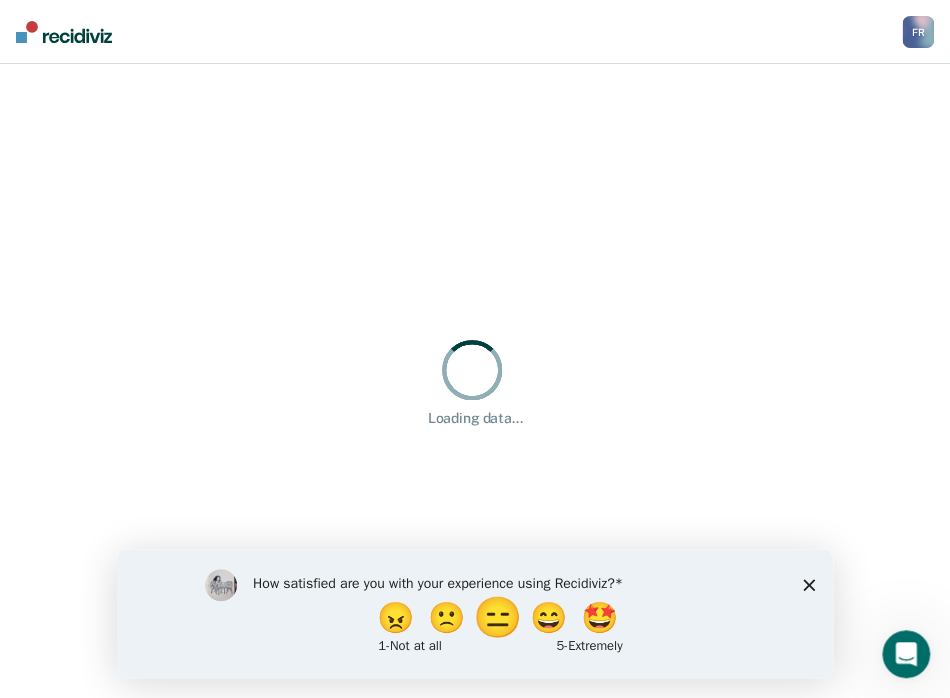 click on "😑" at bounding box center (499, 618) 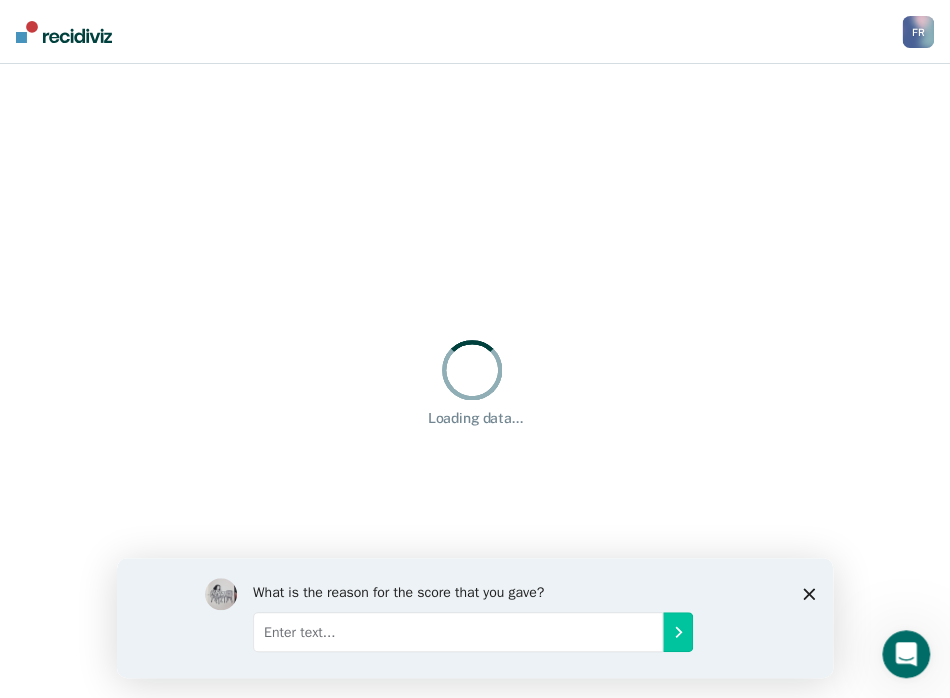 click at bounding box center [458, 632] 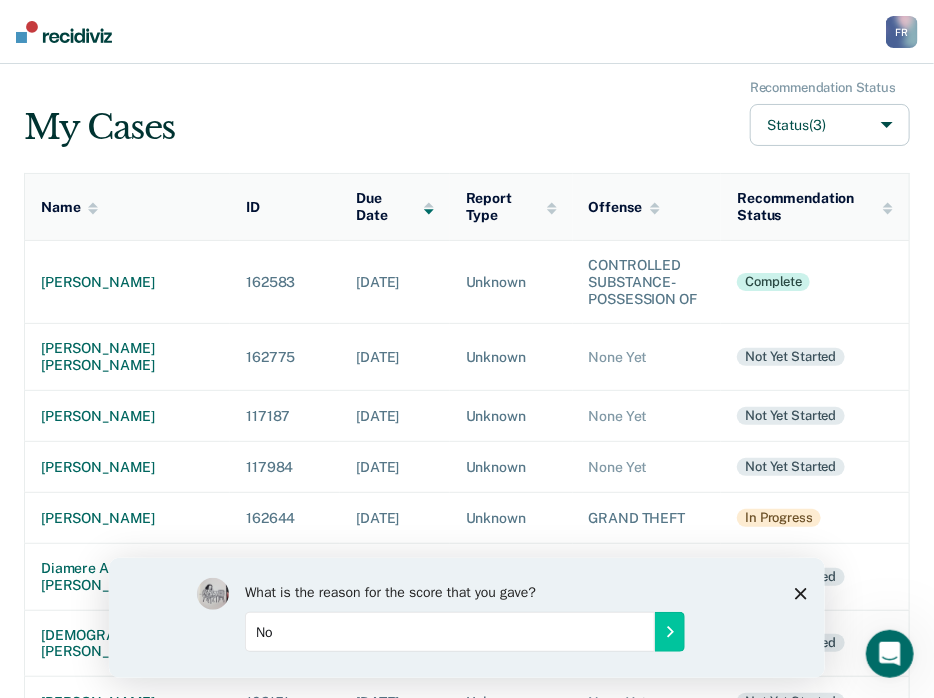 type on "N" 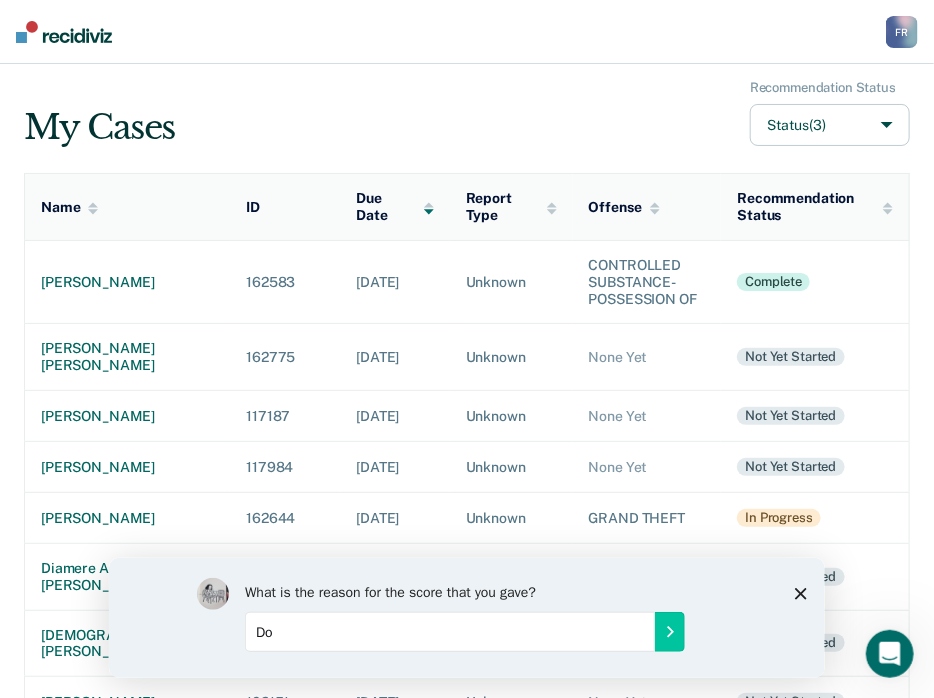 type on "D" 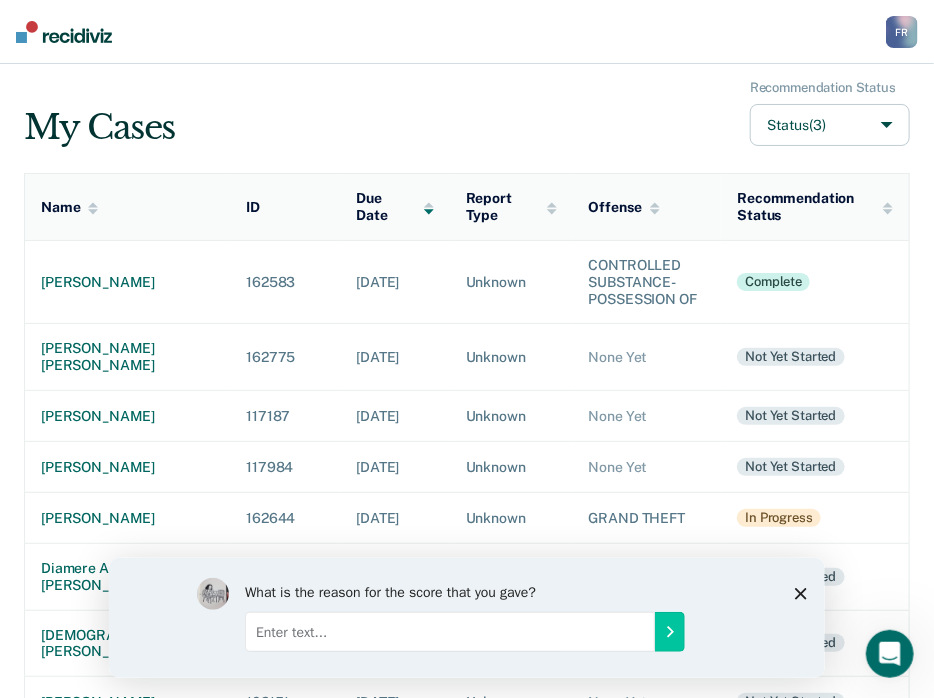 type on "T" 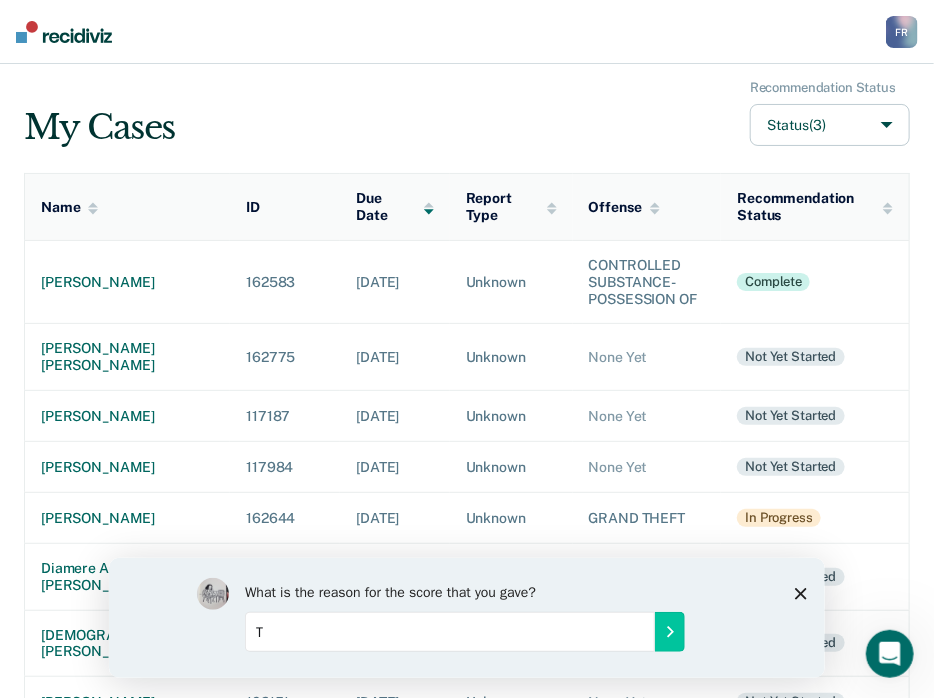 type 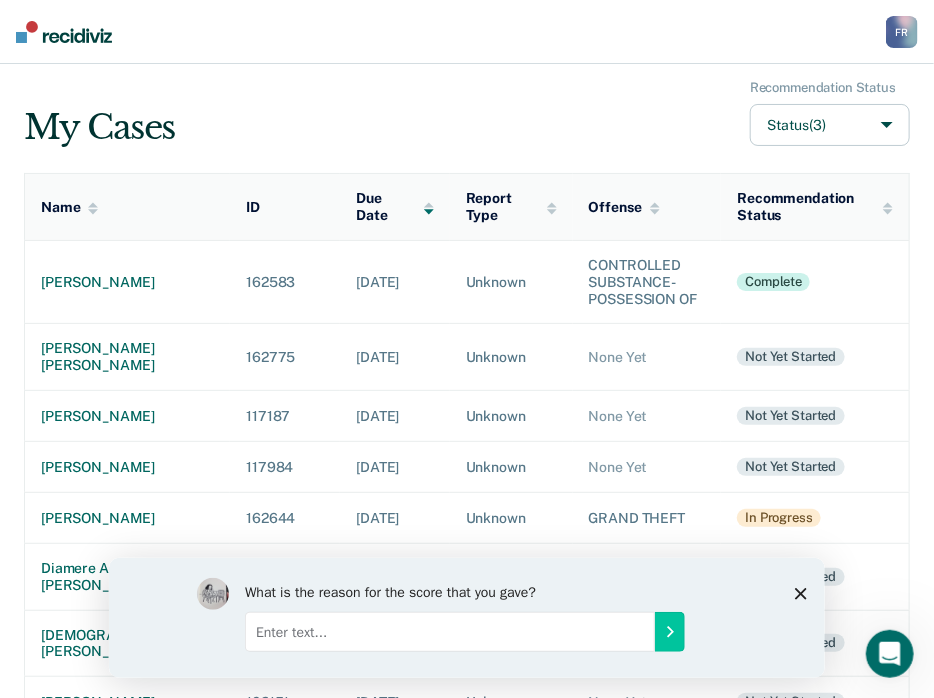 click 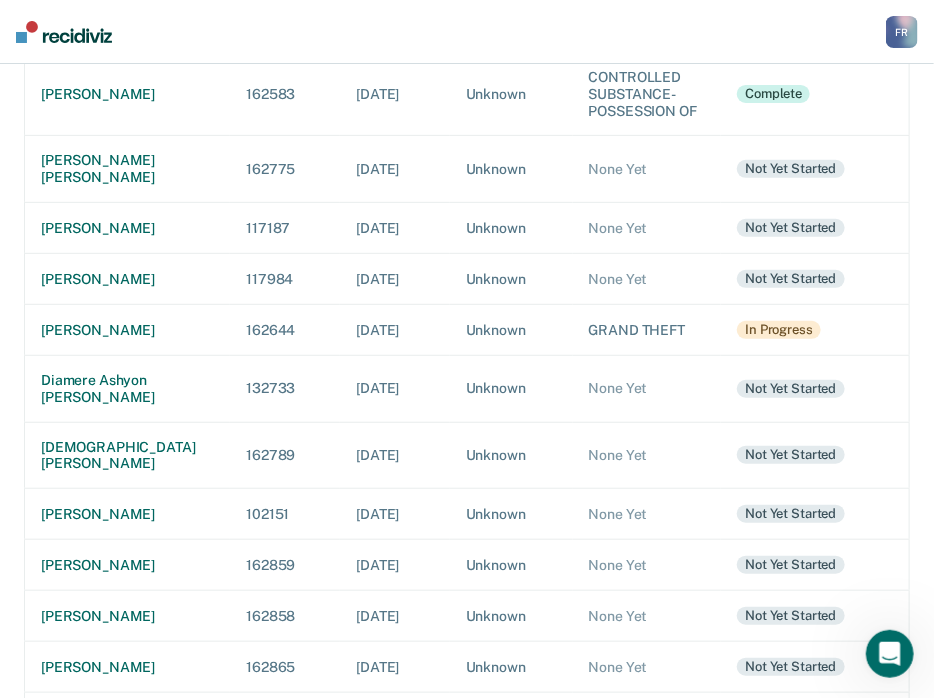 scroll, scrollTop: 200, scrollLeft: 0, axis: vertical 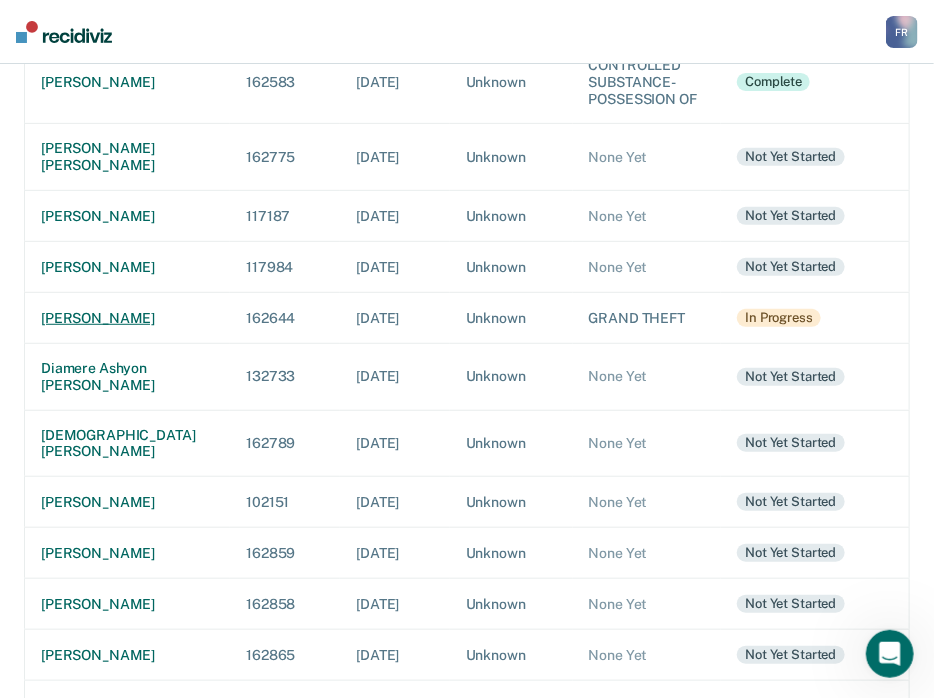 click on "[PERSON_NAME]" at bounding box center [127, 318] 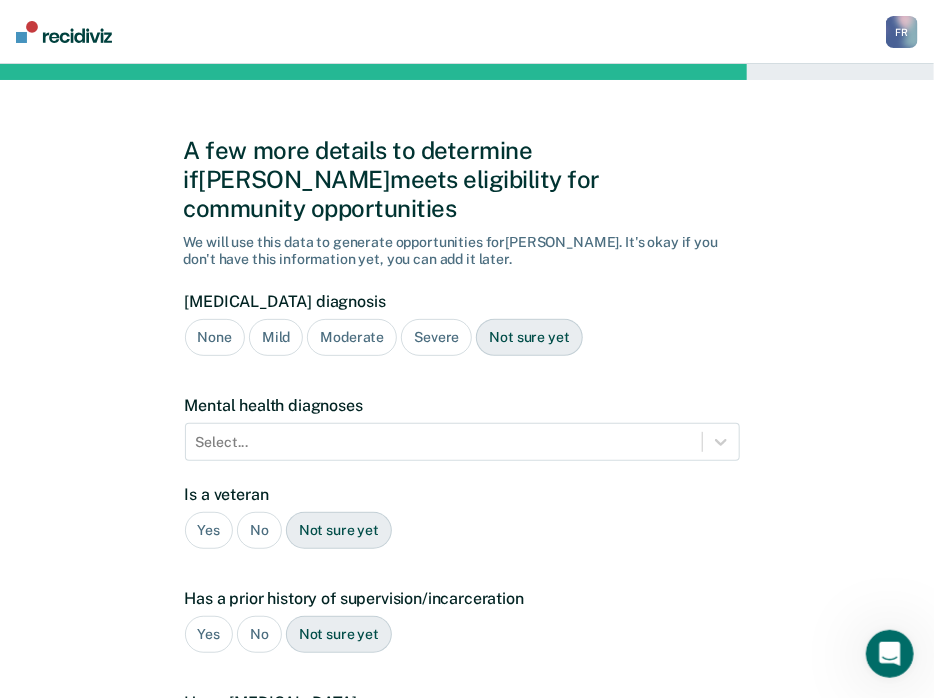 click on "Severe" at bounding box center [436, 337] 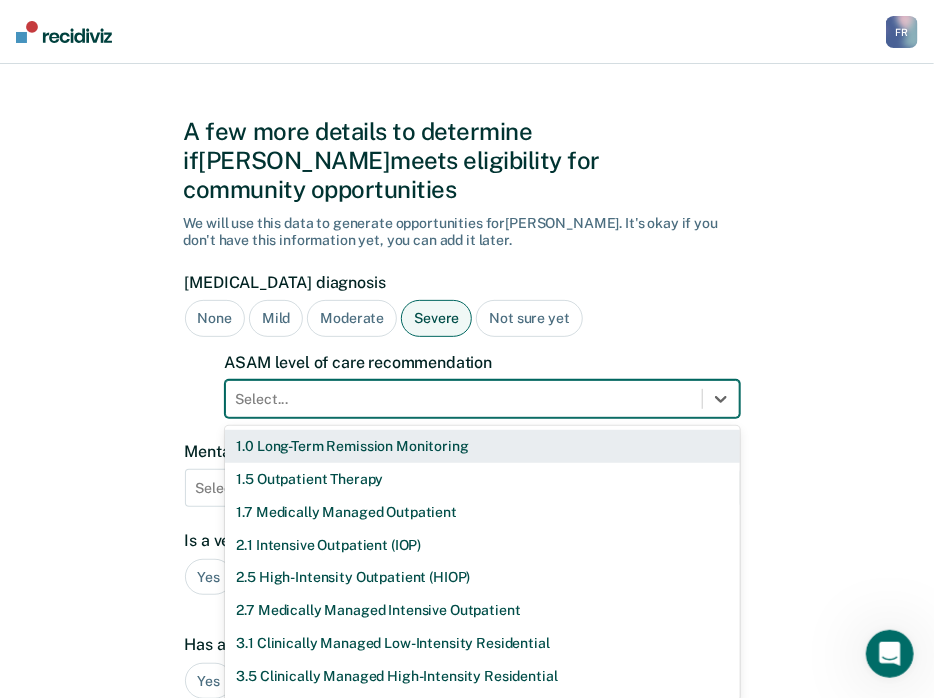 click on "11 results available. Use Up and Down to choose options, press Enter to select the currently focused option, press Escape to exit the menu, press Tab to select the option and exit the menu. Select... 1.0 Long-Term Remission Monitoring 1.5 Outpatient Therapy 1.7 Medically Managed Outpatient 2.1 Intensive Outpatient (IOP) 2.5 High-Intensity Outpatient (HIOP) 2.7 Medically Managed Intensive Outpatient 3.1 Clinically Managed Low-Intensity Residential 3.5 Clinically Managed High-Intensity Residential 3.7 Medically Managed Residential 4.0 Medically Managed Inpatient None" at bounding box center (482, 399) 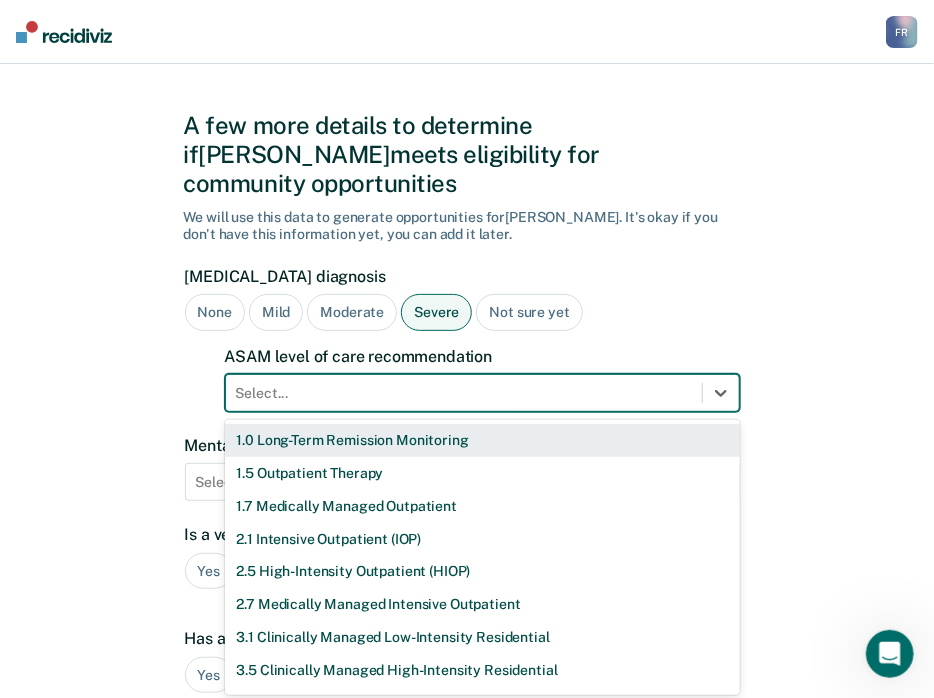 scroll, scrollTop: 26, scrollLeft: 0, axis: vertical 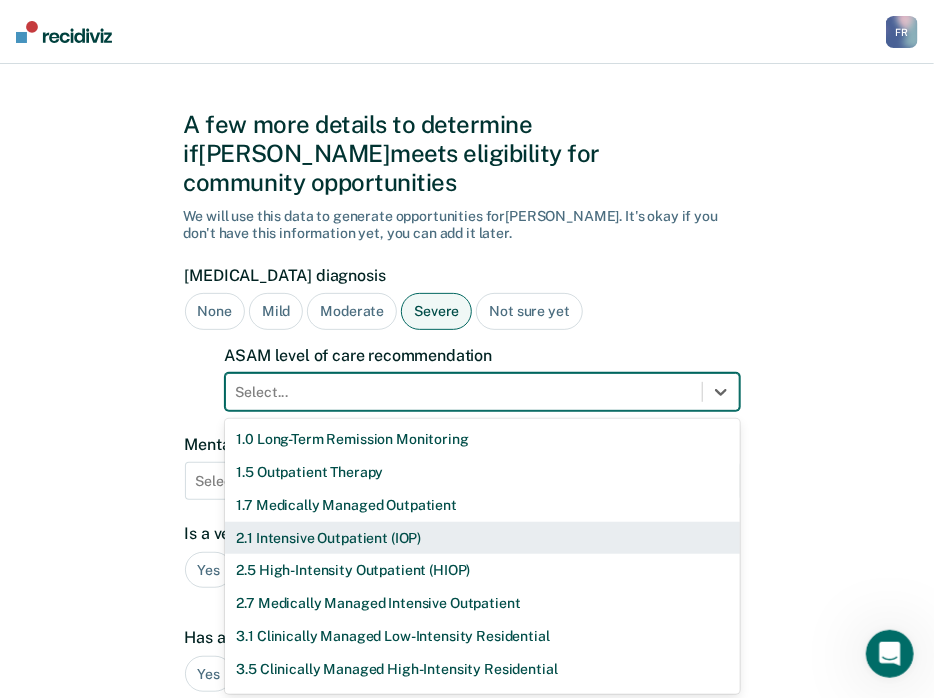 click on "2.1 Intensive Outpatient (IOP)" at bounding box center (482, 538) 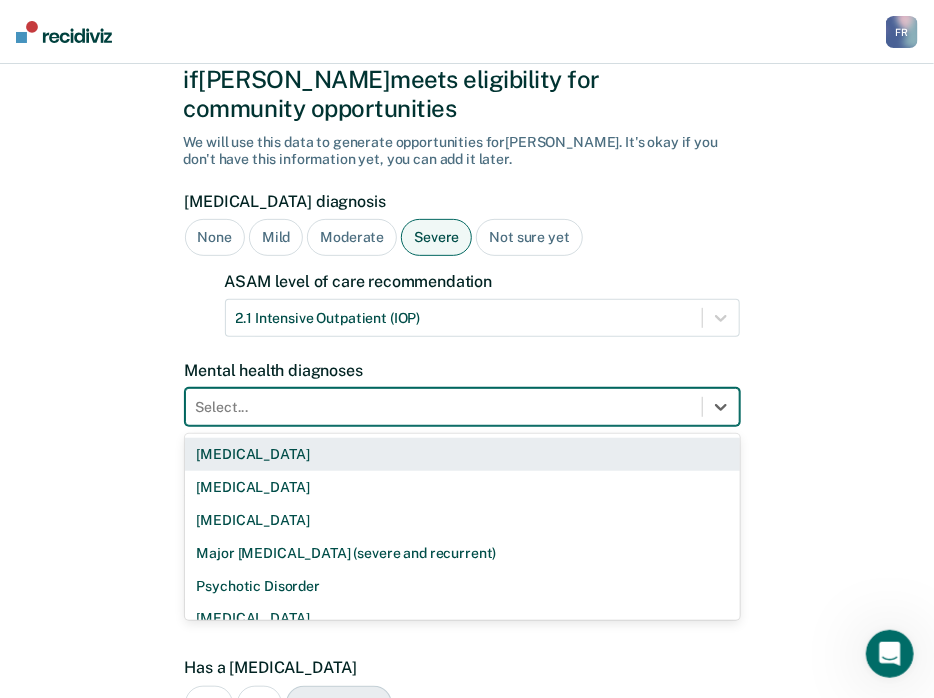 click on "9 results available. Use Up and Down to choose options, press Enter to select the currently focused option, press Escape to exit the menu, press Tab to select the option and exit the menu. Select... [MEDICAL_DATA] [MEDICAL_DATA] [MEDICAL_DATA] Major [MEDICAL_DATA] (severe and recurrent) Psychotic Disorder [MEDICAL_DATA] [MEDICAL_DATA] Other None" at bounding box center (462, 407) 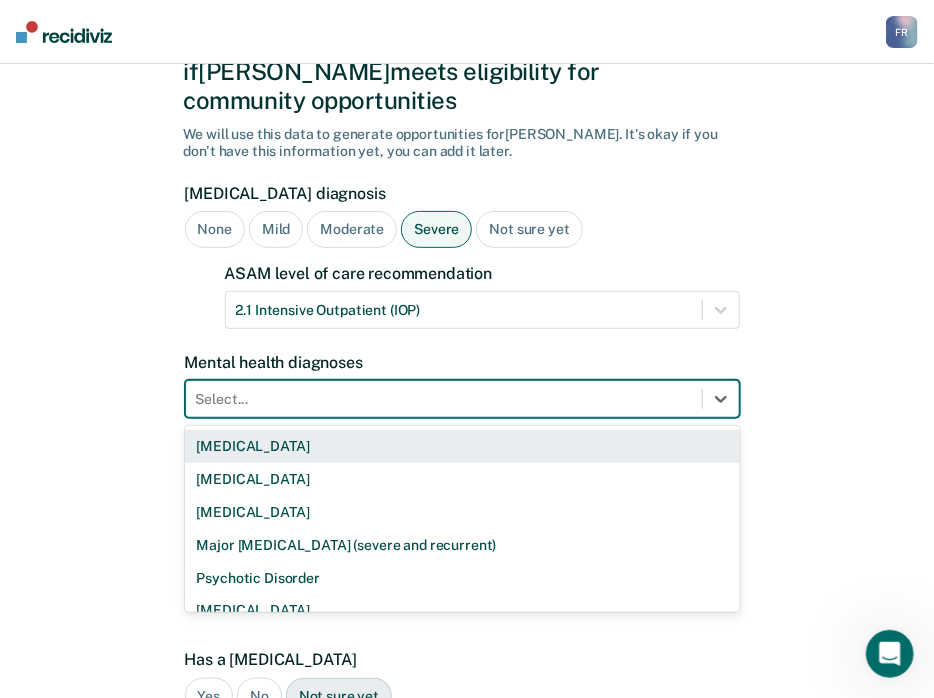 scroll, scrollTop: 115, scrollLeft: 0, axis: vertical 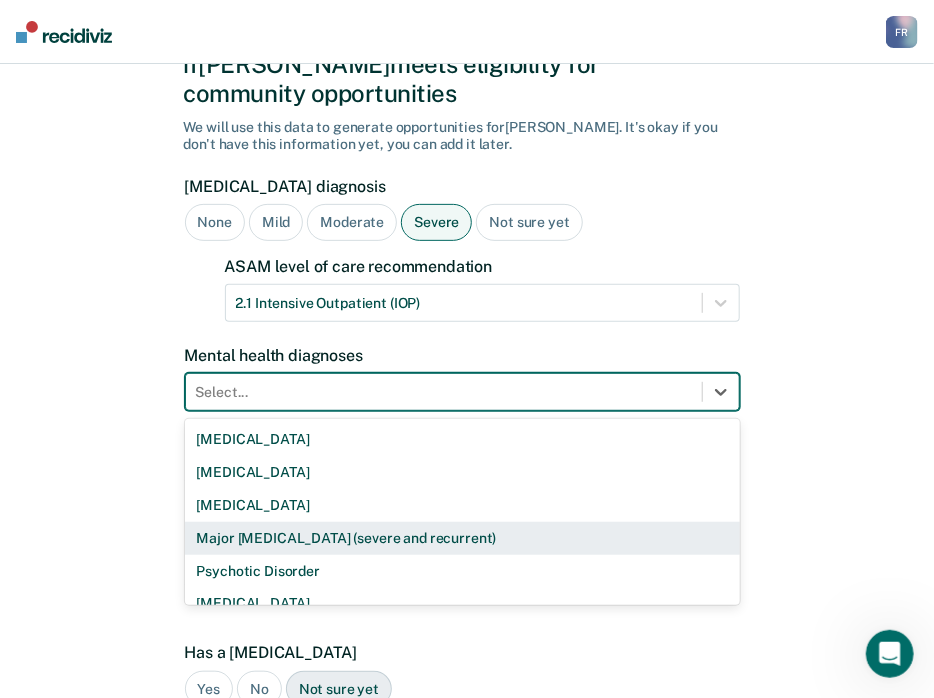 click on "Major [MEDICAL_DATA] (severe and recurrent)" at bounding box center [462, 538] 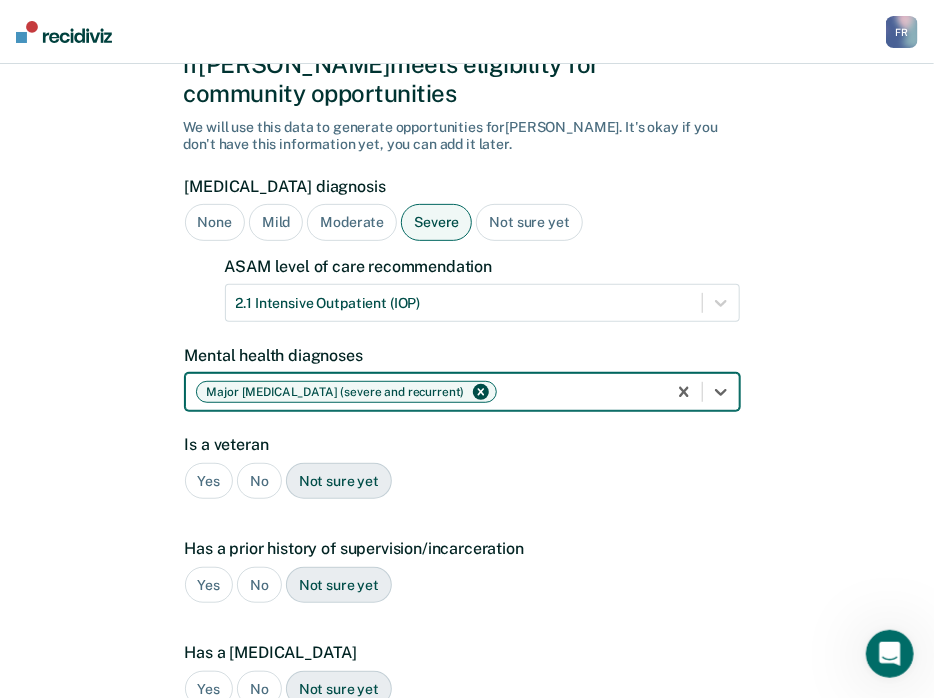 click on "No" at bounding box center (259, 481) 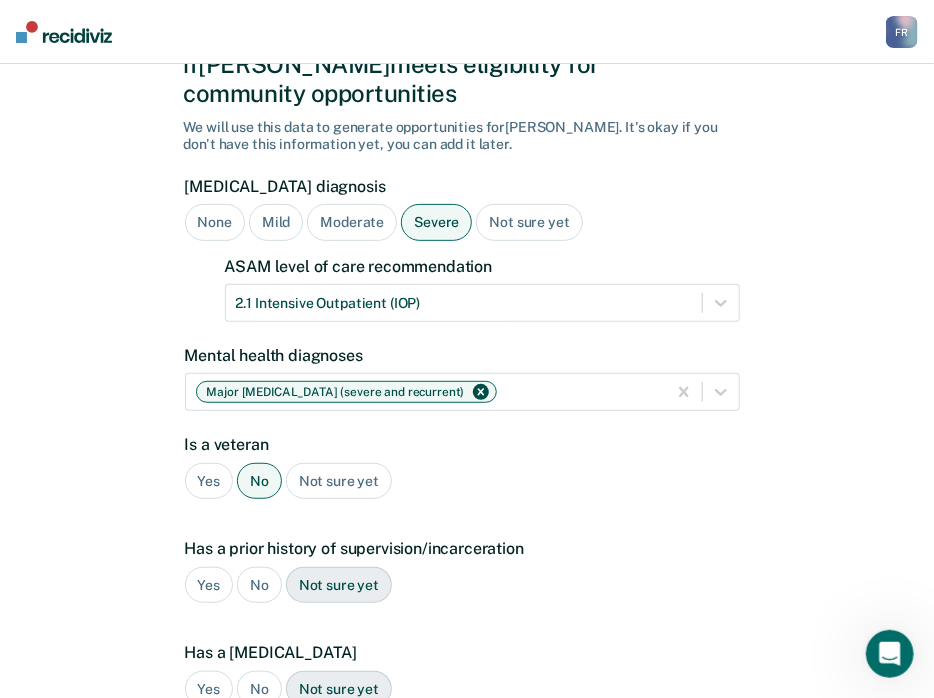 click on "No" at bounding box center [259, 585] 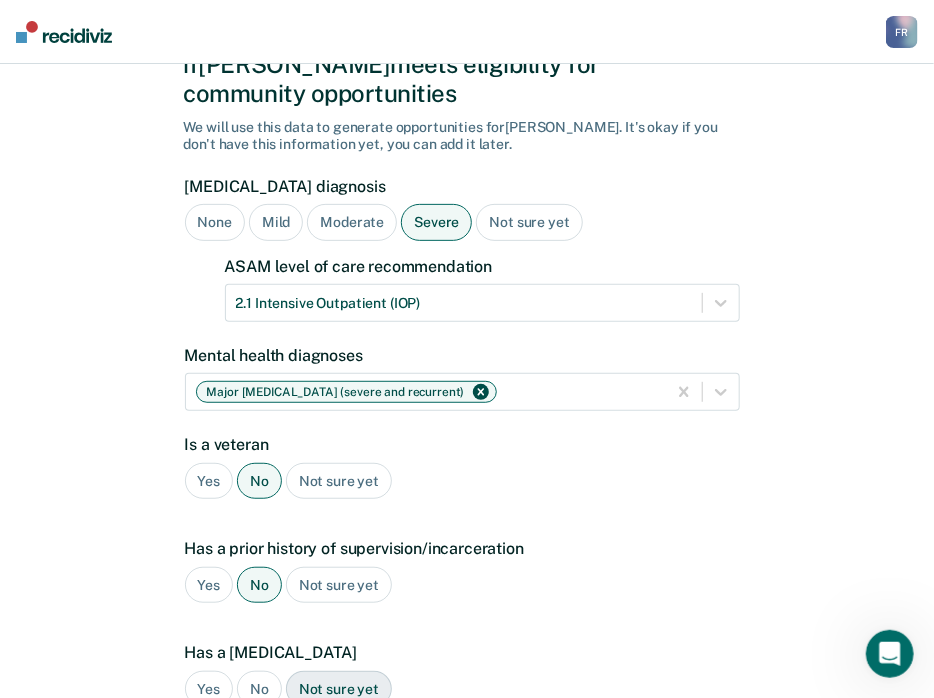 click on "No" at bounding box center [259, 689] 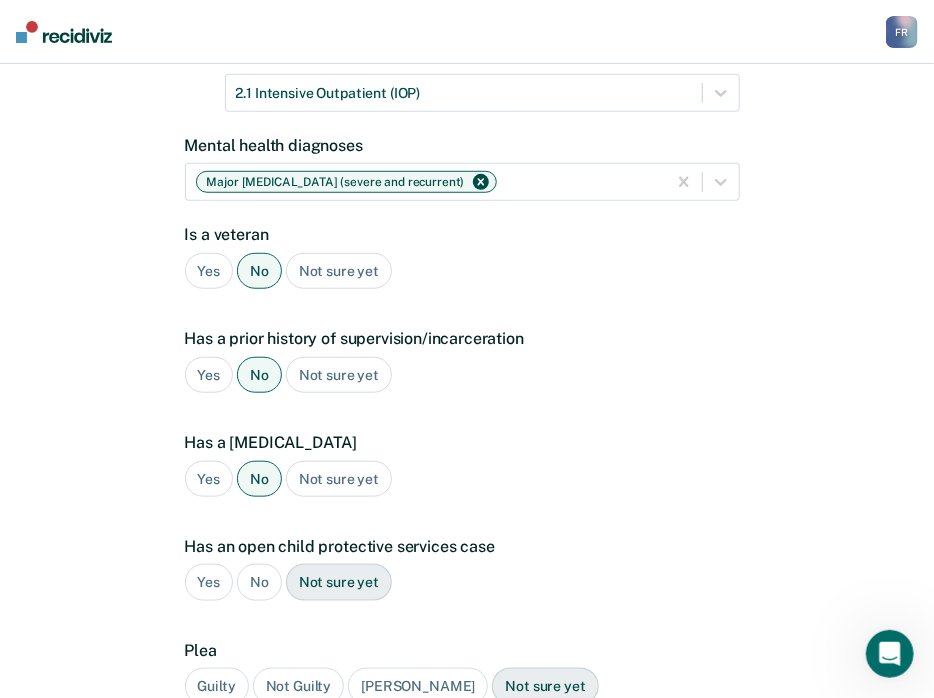 scroll, scrollTop: 415, scrollLeft: 0, axis: vertical 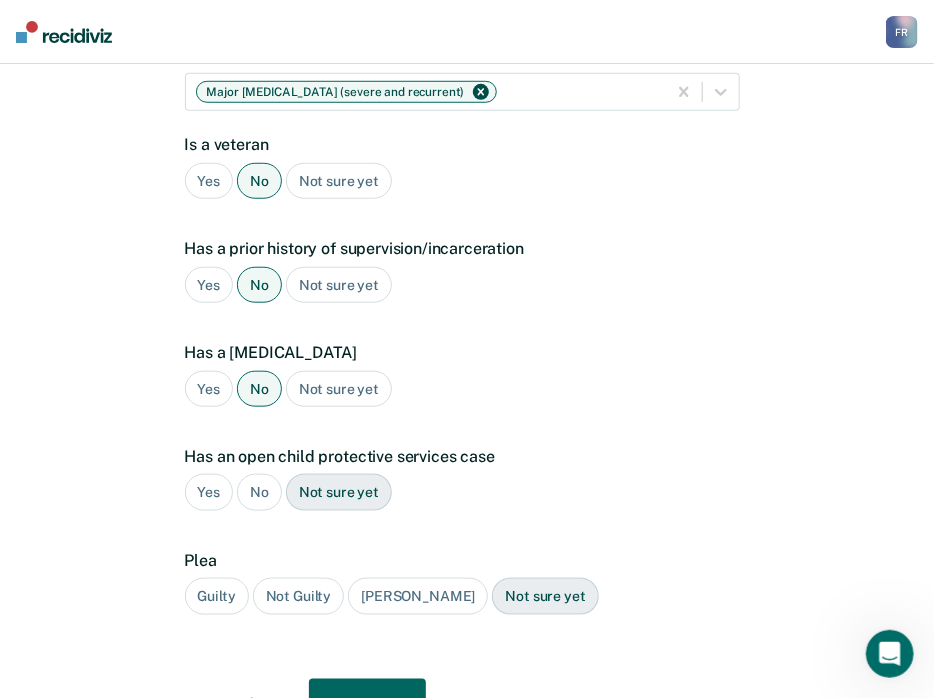 click on "Yes" at bounding box center (209, 389) 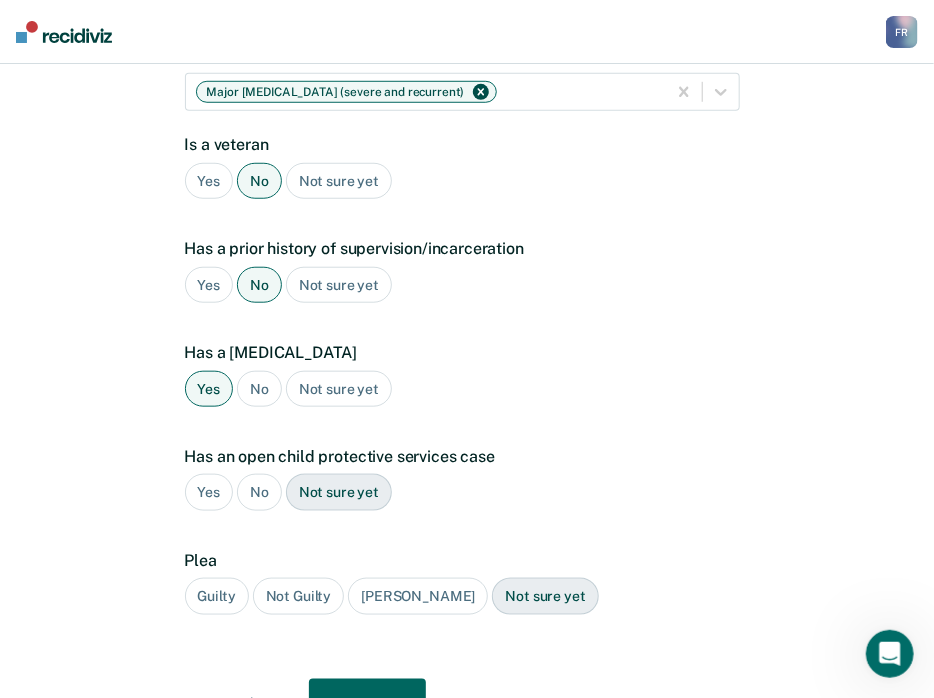 click on "No" at bounding box center [259, 389] 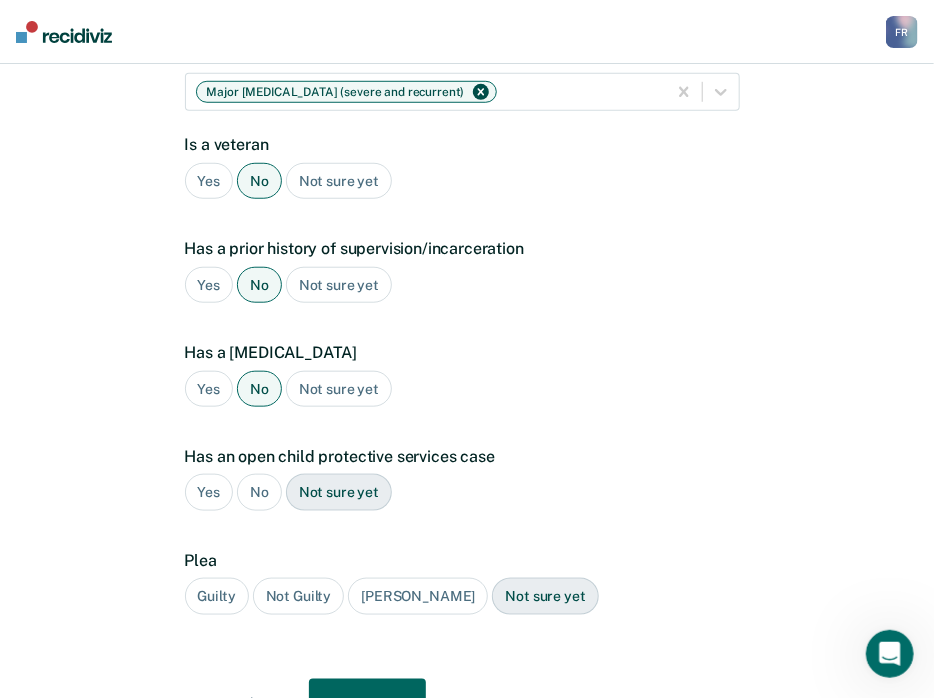 click on "No" at bounding box center [259, 492] 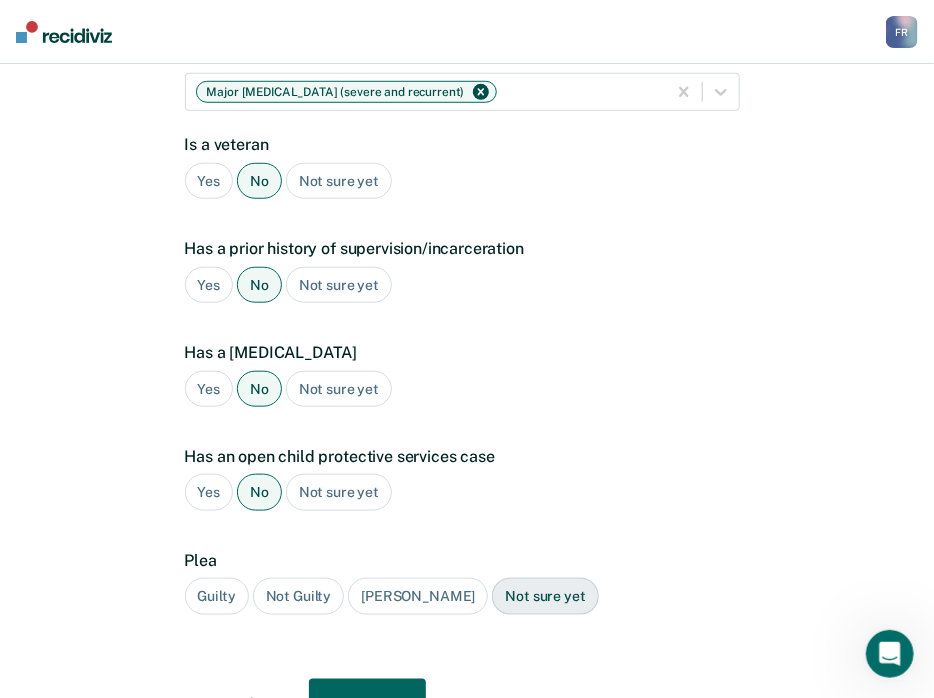 click on "Guilty" at bounding box center (217, 596) 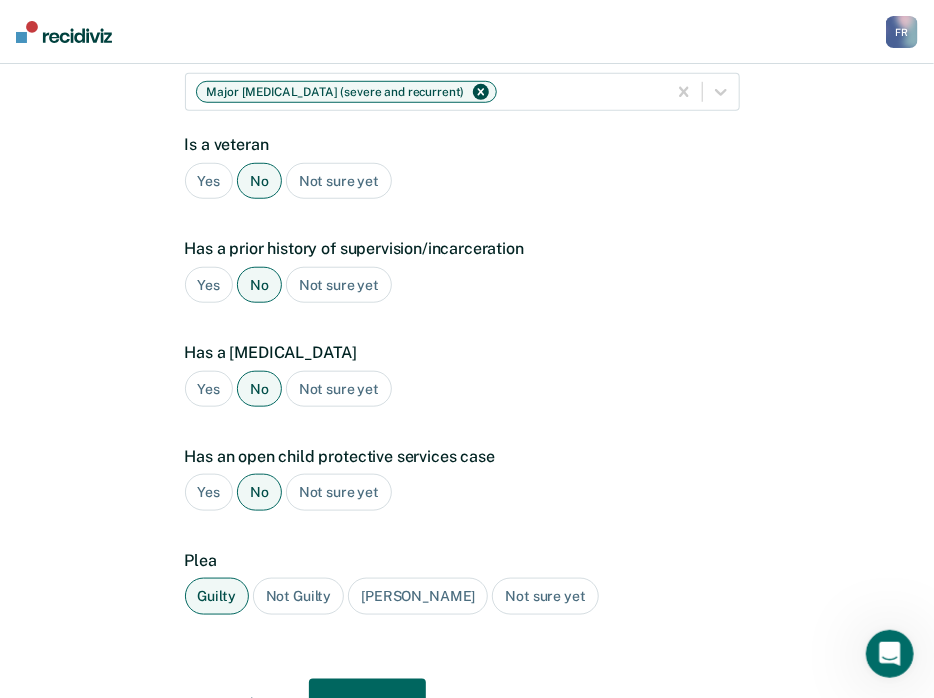 scroll, scrollTop: 484, scrollLeft: 0, axis: vertical 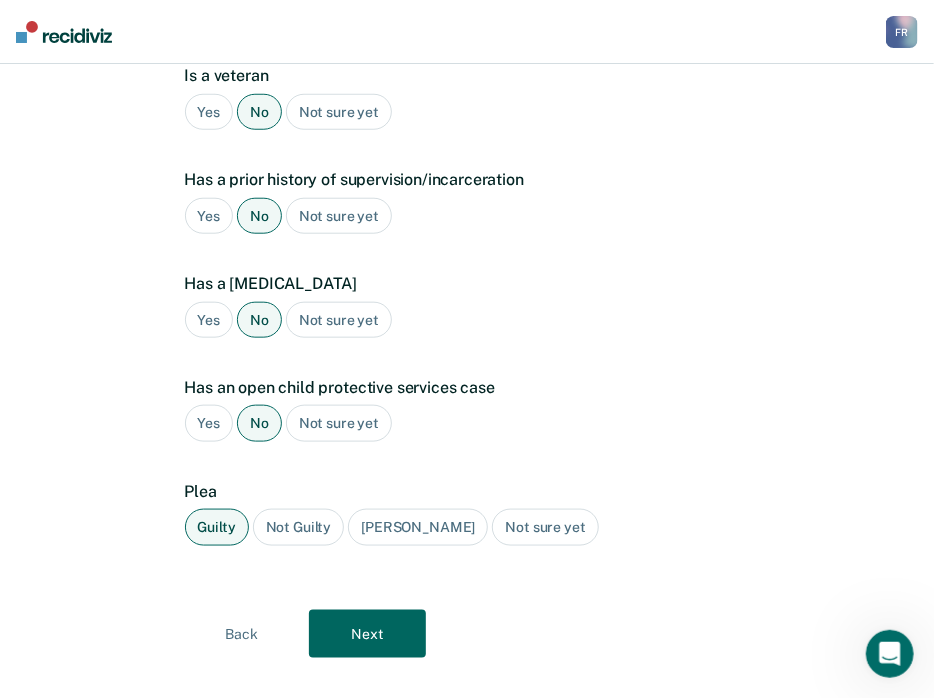 click on "Next" at bounding box center (367, 634) 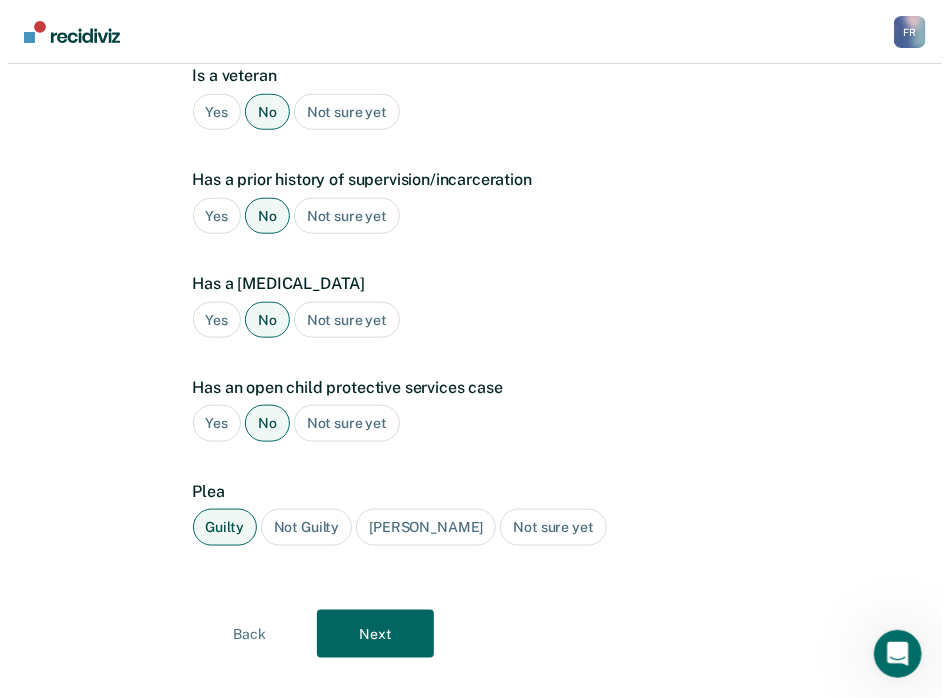 scroll, scrollTop: 0, scrollLeft: 0, axis: both 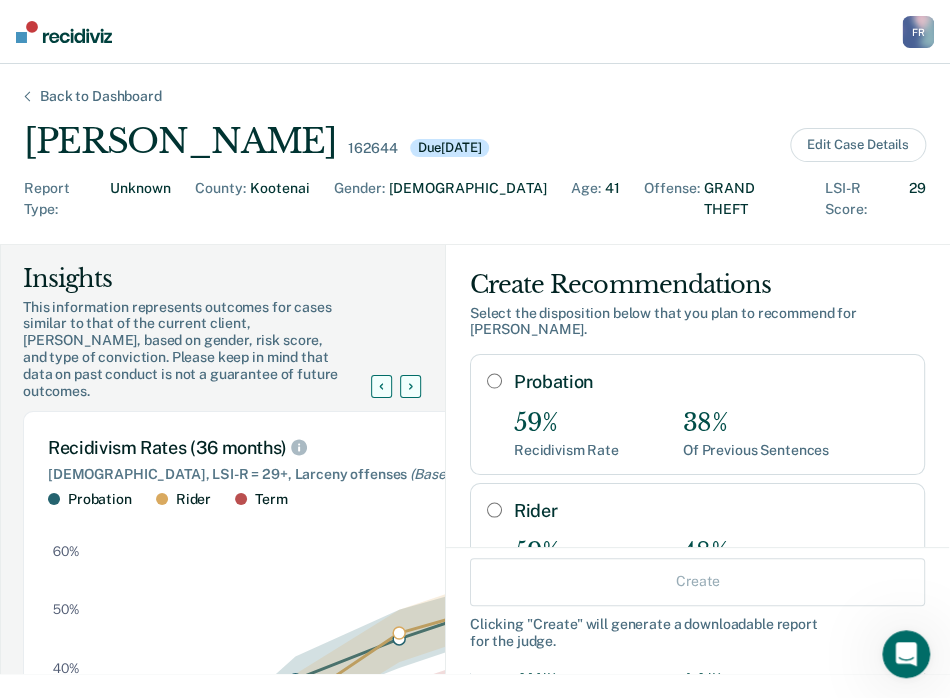 click on "Probation" at bounding box center [494, 381] 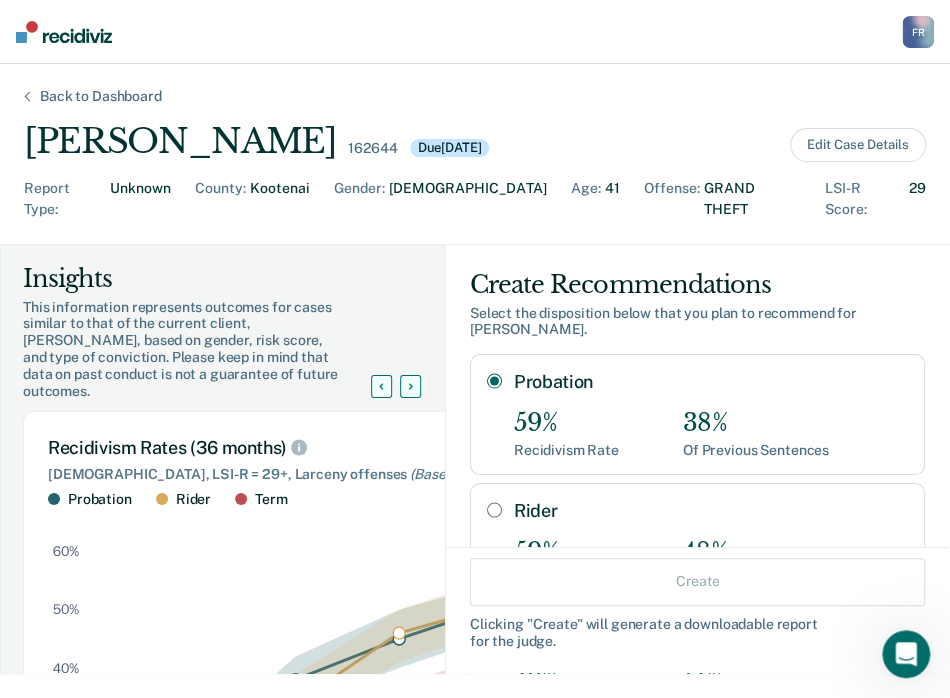 radio on "true" 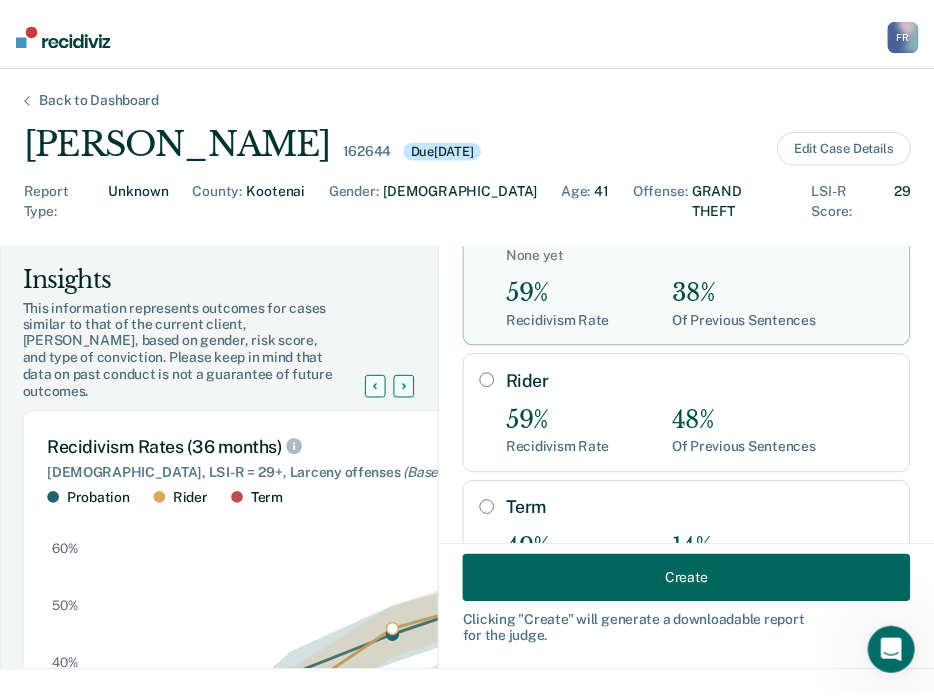 scroll, scrollTop: 200, scrollLeft: 0, axis: vertical 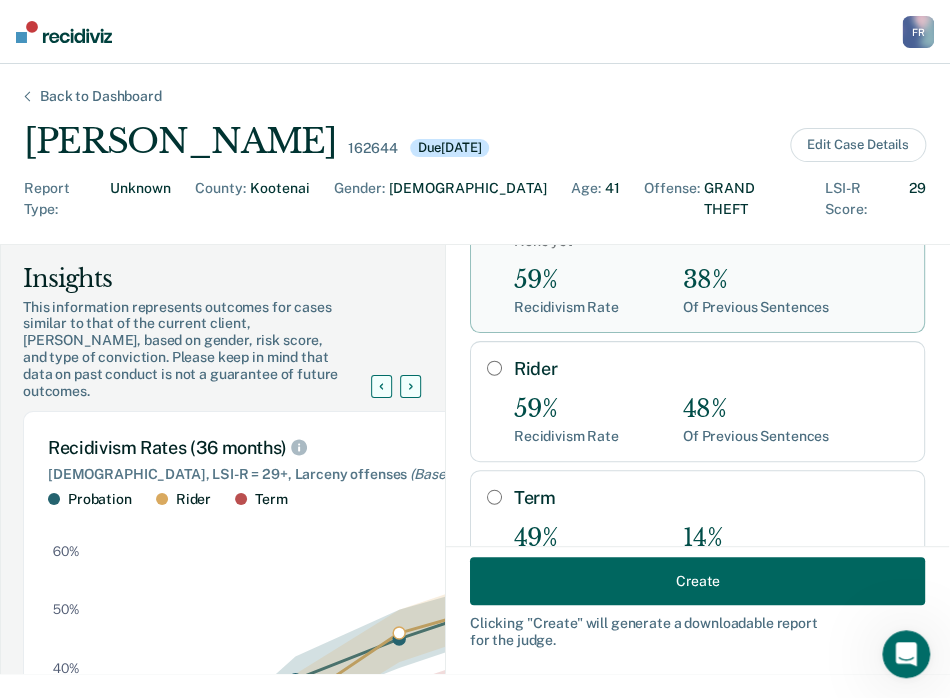 click on "Create" at bounding box center (697, 581) 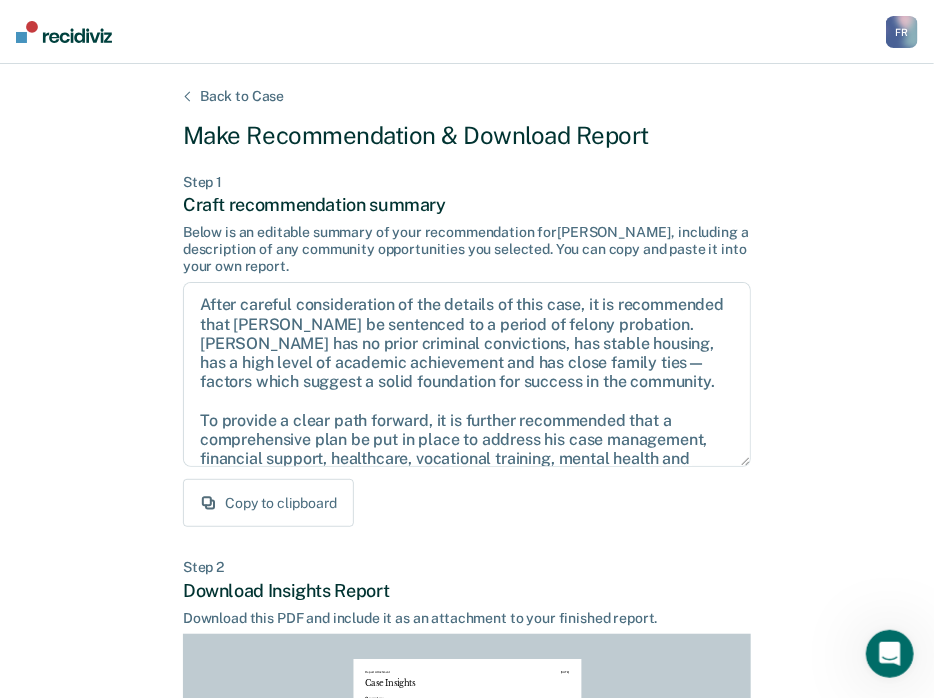 scroll, scrollTop: 200, scrollLeft: 0, axis: vertical 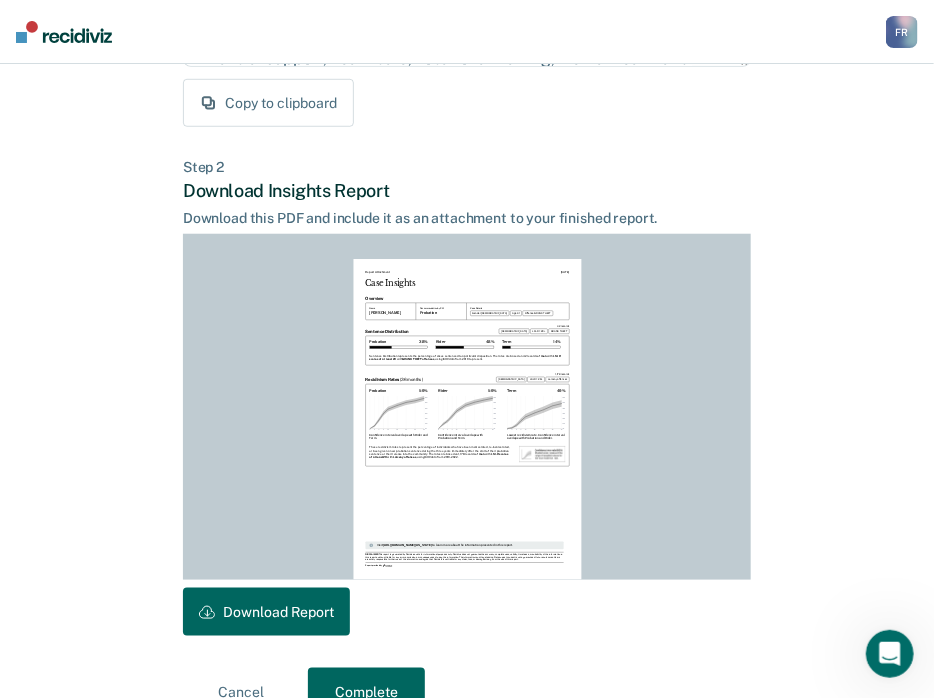 click on "Download Report" at bounding box center [266, 612] 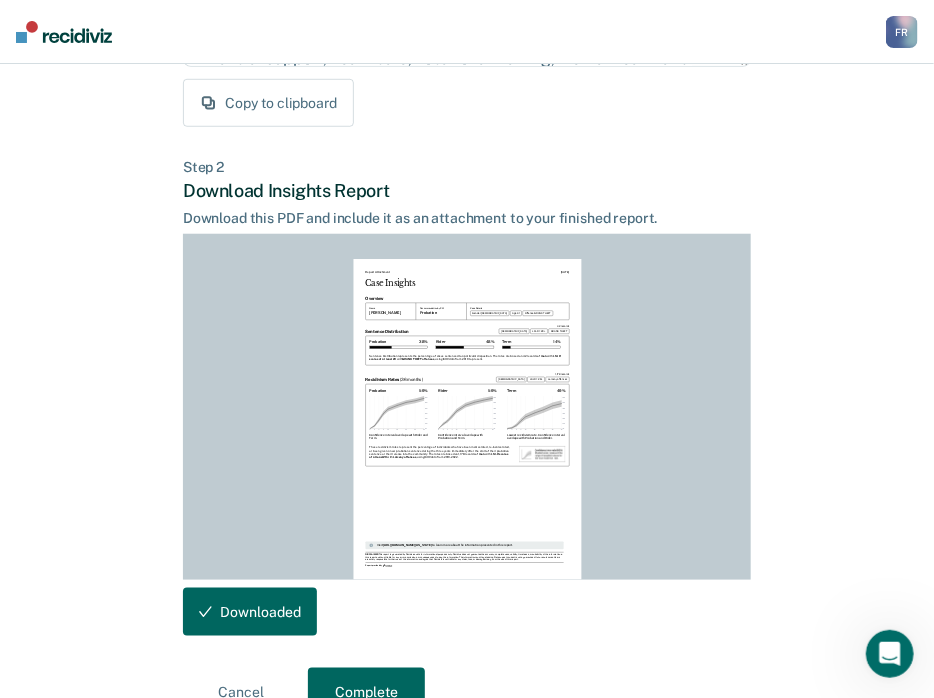 scroll, scrollTop: 0, scrollLeft: 0, axis: both 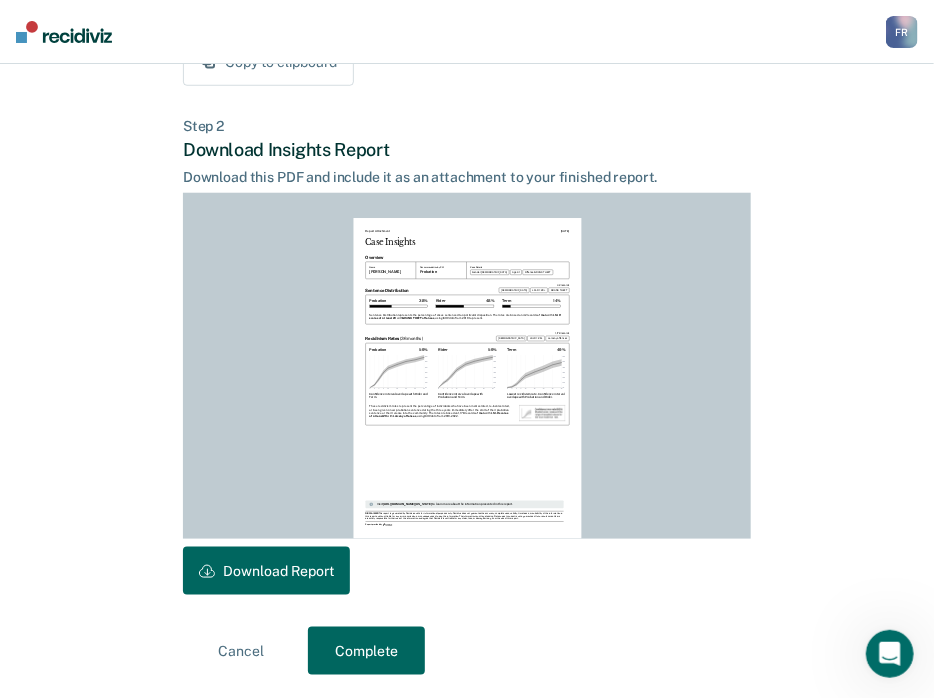 click on "Complete" at bounding box center (366, 651) 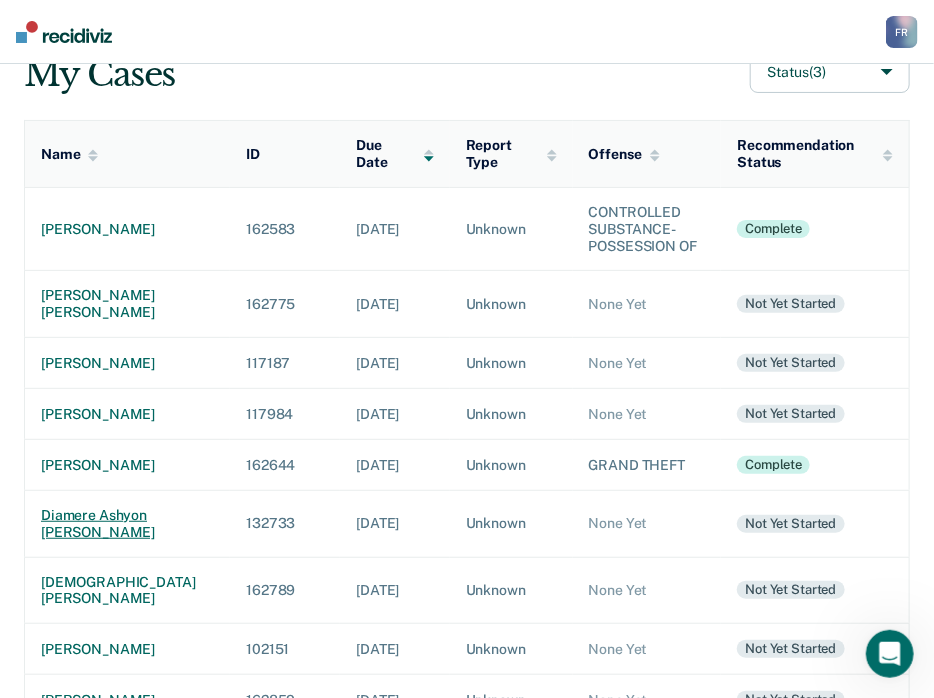 scroll, scrollTop: 100, scrollLeft: 0, axis: vertical 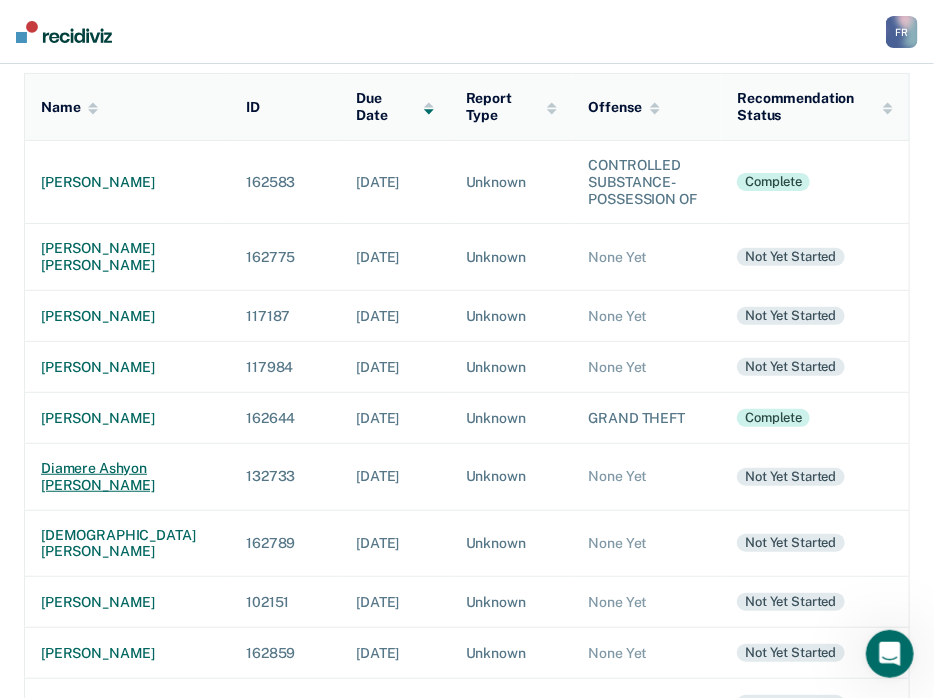 click on "diamere ashyon [PERSON_NAME]" at bounding box center (127, 477) 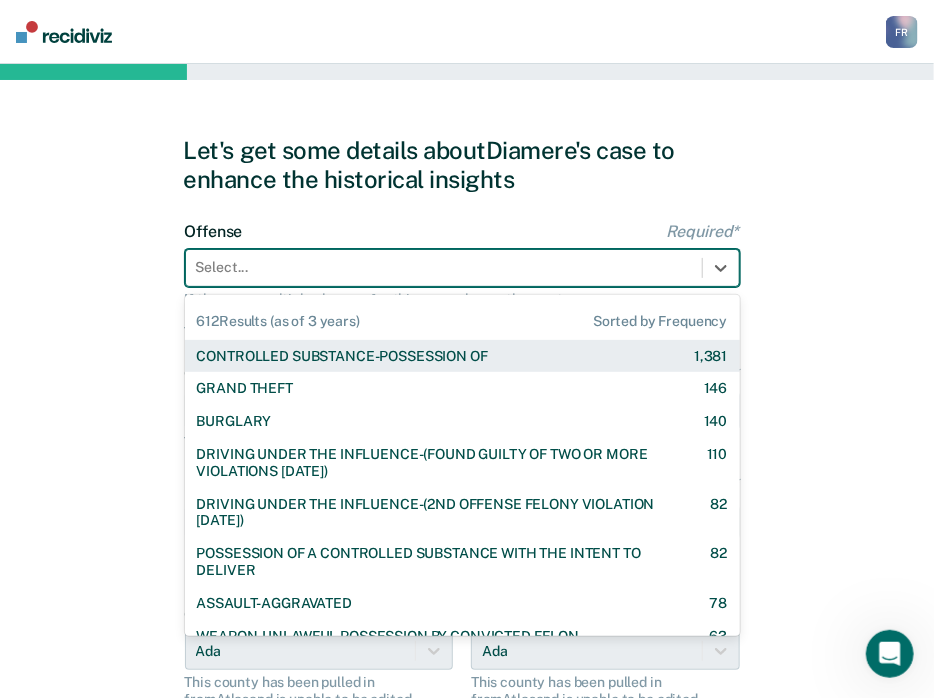 click at bounding box center (444, 267) 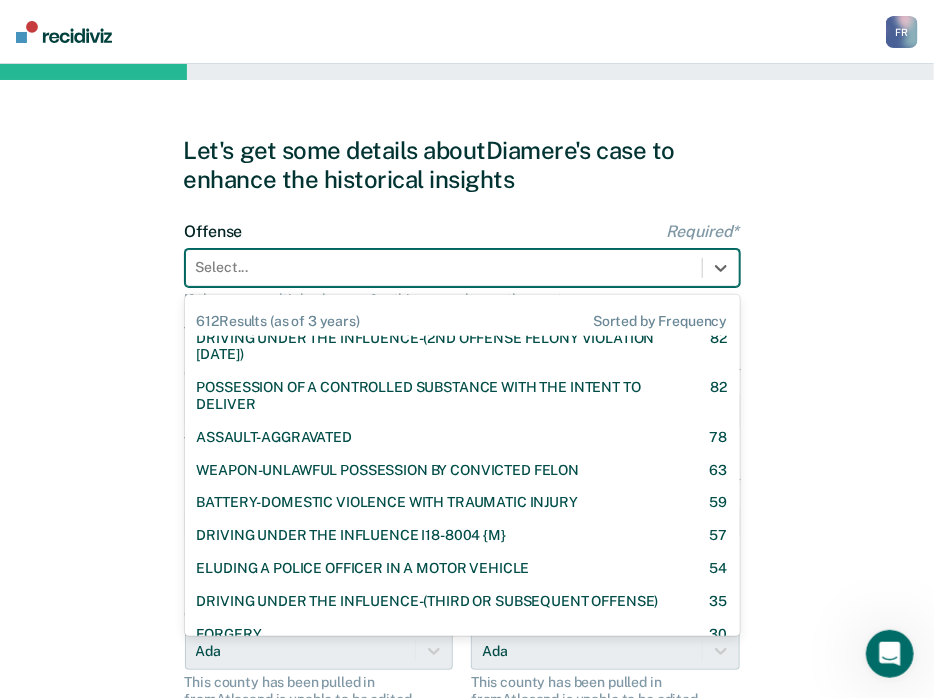 scroll, scrollTop: 200, scrollLeft: 0, axis: vertical 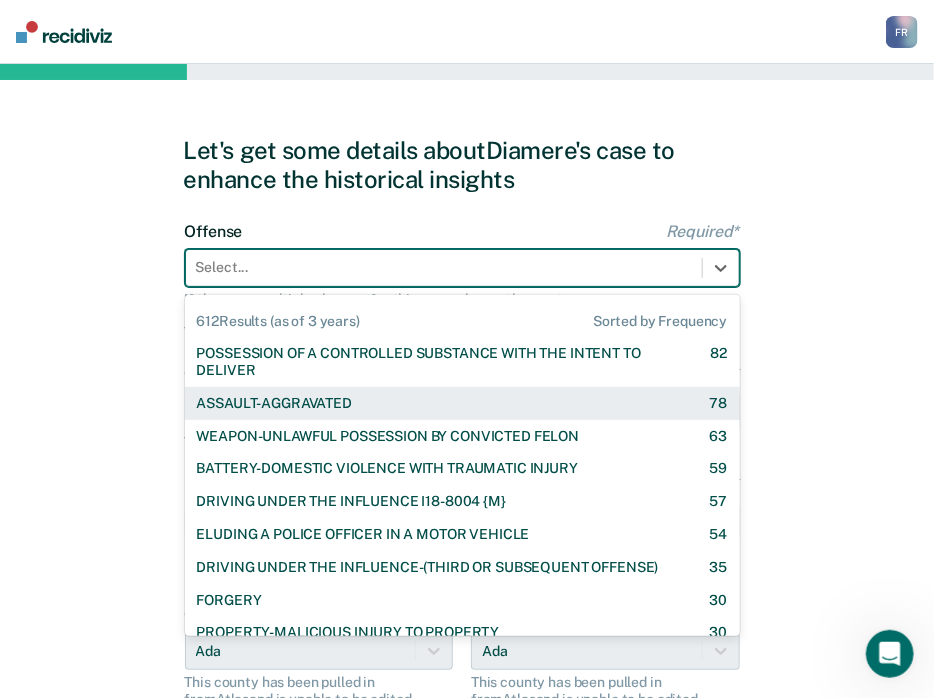 click on "ASSAULT-AGGRAVATED" at bounding box center [274, 403] 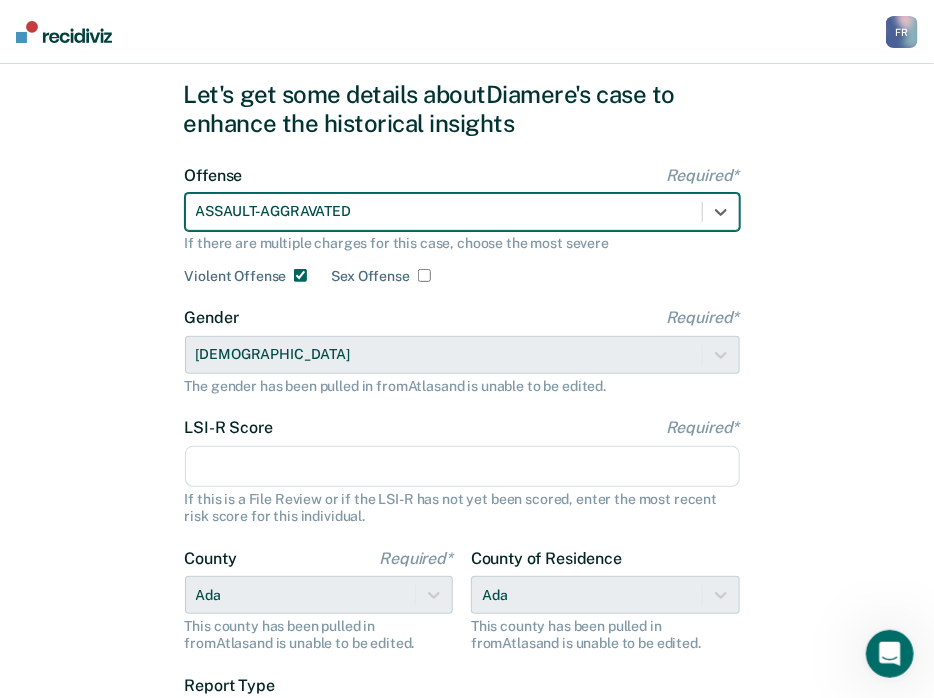 scroll, scrollTop: 200, scrollLeft: 0, axis: vertical 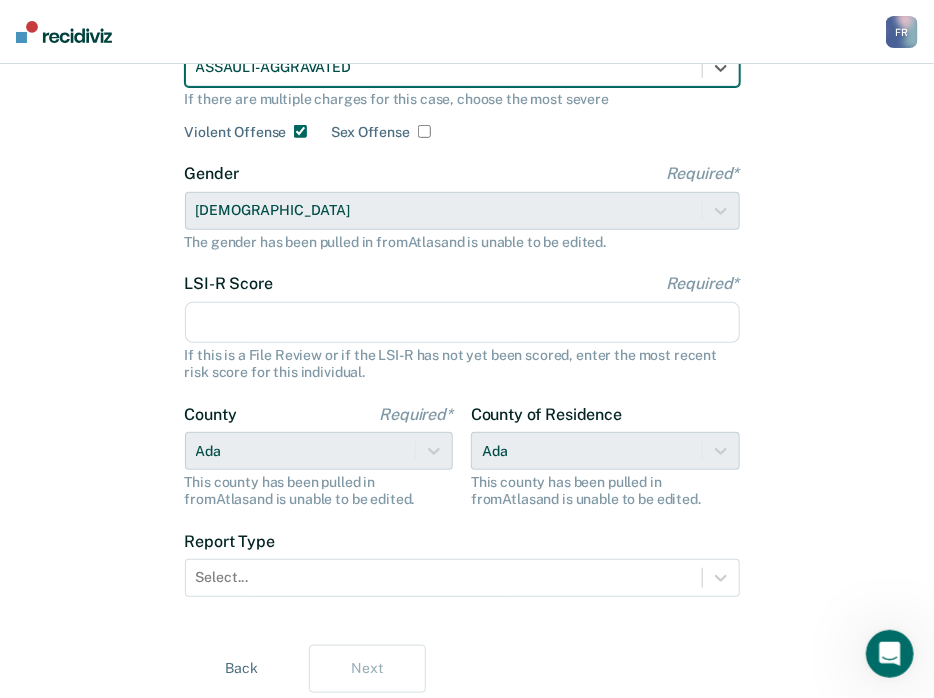 click on "LSI-R Score  Required*" at bounding box center (462, 323) 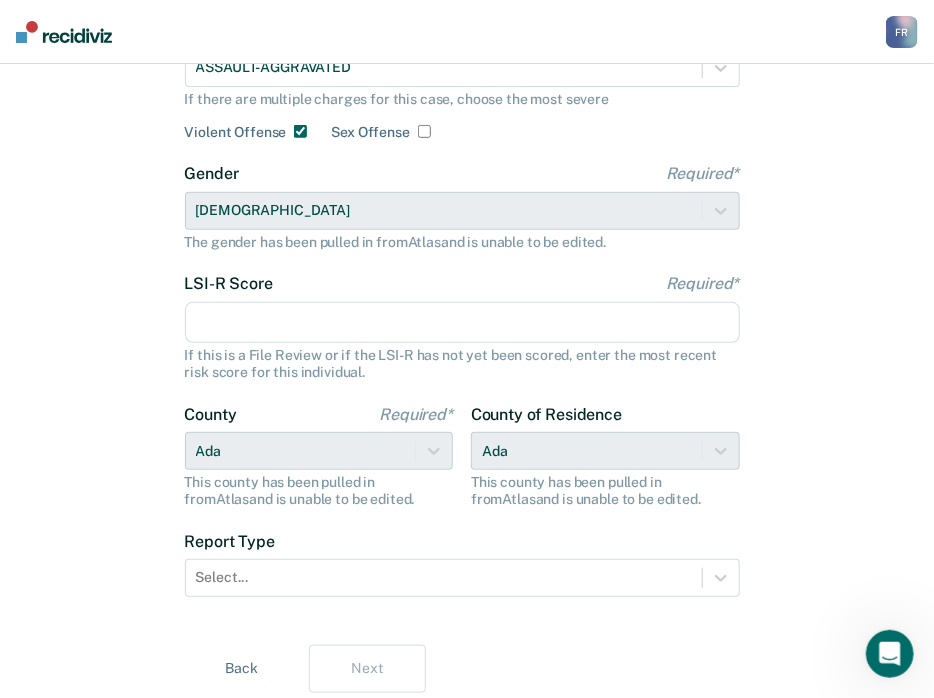 click on "Let's get some details about  [PERSON_NAME]'s   case to enhance the historical insights Offense  Required* ASSAULT-AGGRAVATED If there are multiple charges for this case, choose the most severe Violent Offense Sex Offense Gender  Required* [DEMOGRAPHIC_DATA] The gender has been pulled in from  Atlas  and is unable to be edited. LSI-R Score  Required* If this is a File Review or if the LSI-R has not yet been scored, enter the most recent risk score for this individual. County  Required* Ada This county has been pulled in from  [GEOGRAPHIC_DATA]  and is unable to be edited. County of Residence  Ada This county has been pulled in from  [GEOGRAPHIC_DATA]  and is unable to be edited. Report Type  Select... Back Next" at bounding box center [467, 314] 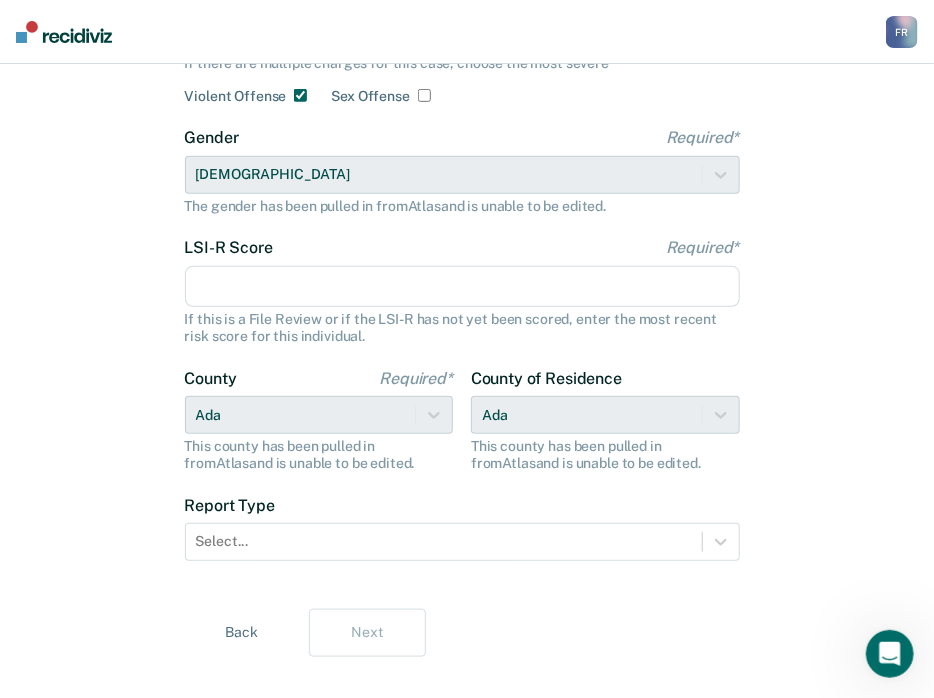 scroll, scrollTop: 266, scrollLeft: 0, axis: vertical 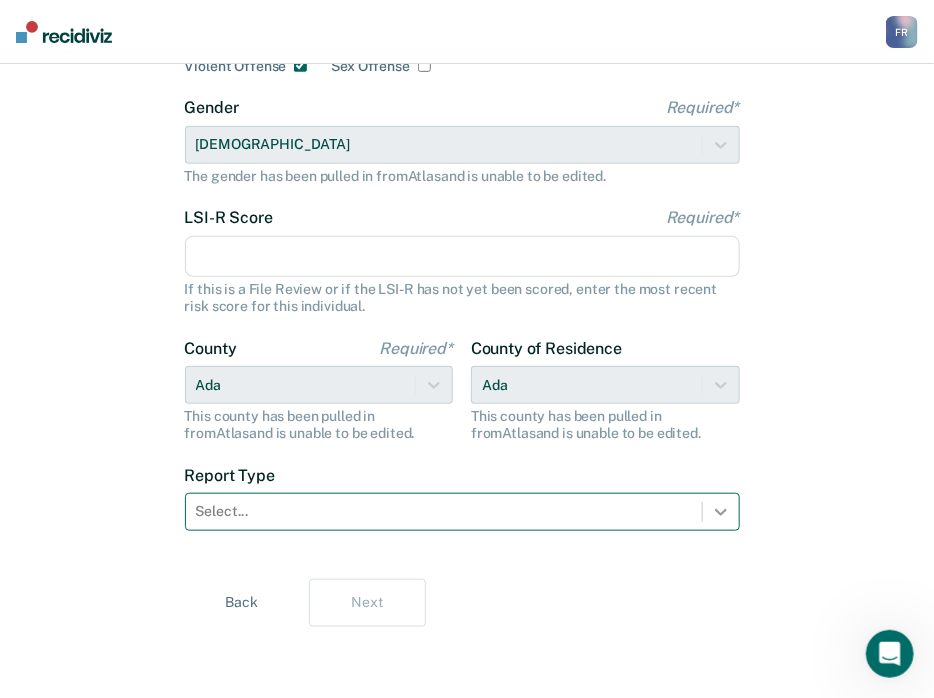 click 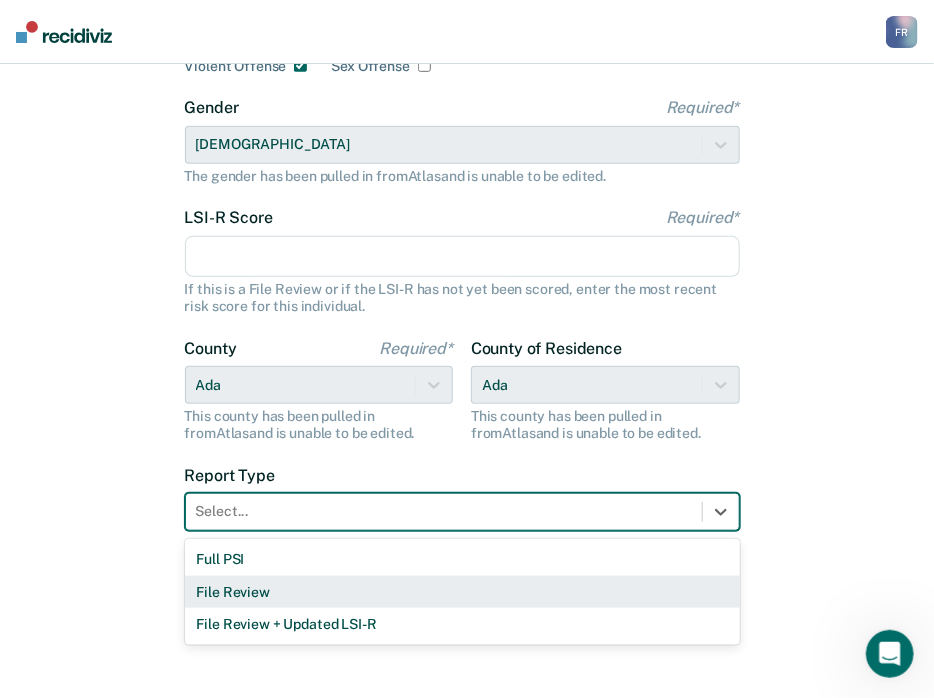 click on "File Review" at bounding box center (462, 592) 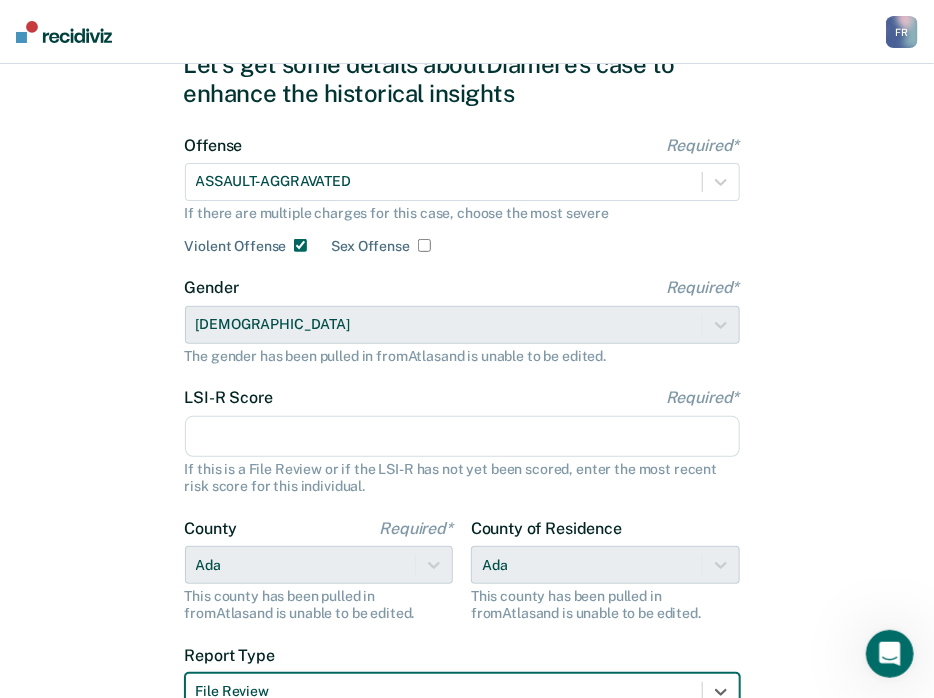 scroll, scrollTop: 0, scrollLeft: 0, axis: both 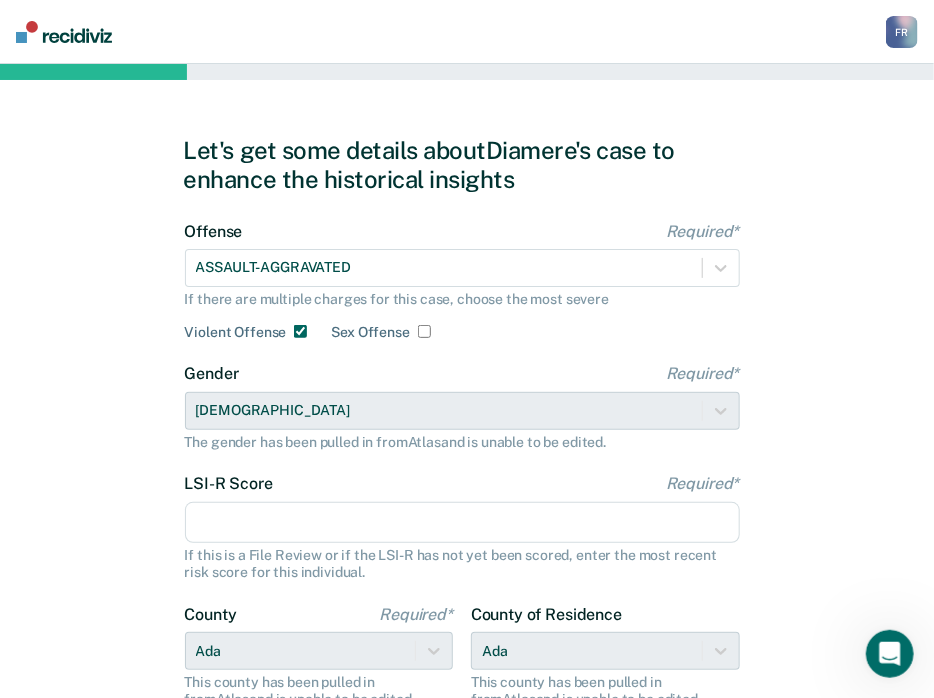 click on "F R" at bounding box center (902, 32) 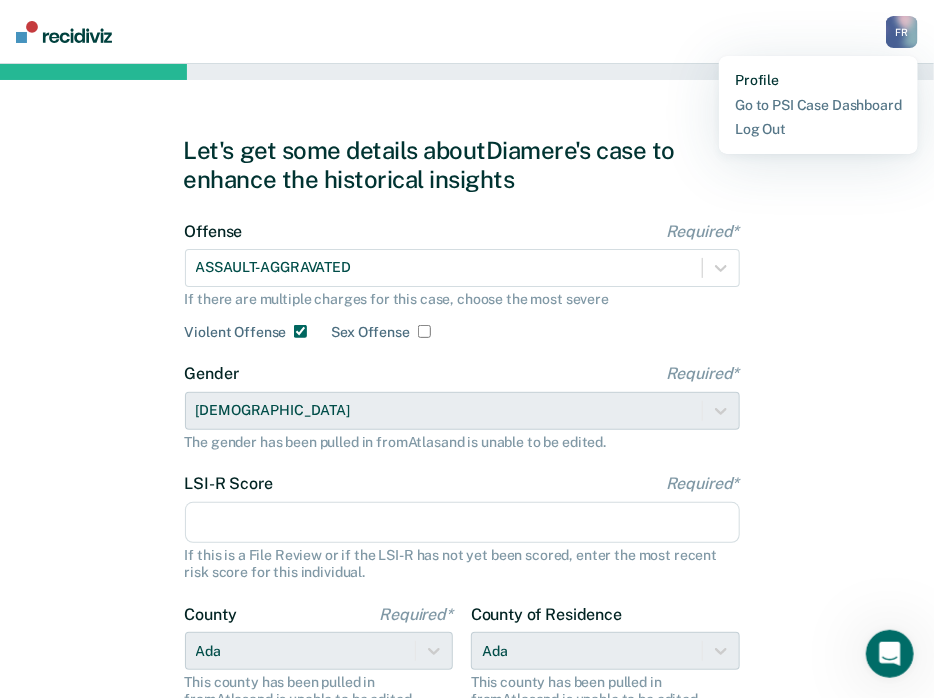 click on "Profile" at bounding box center (818, 80) 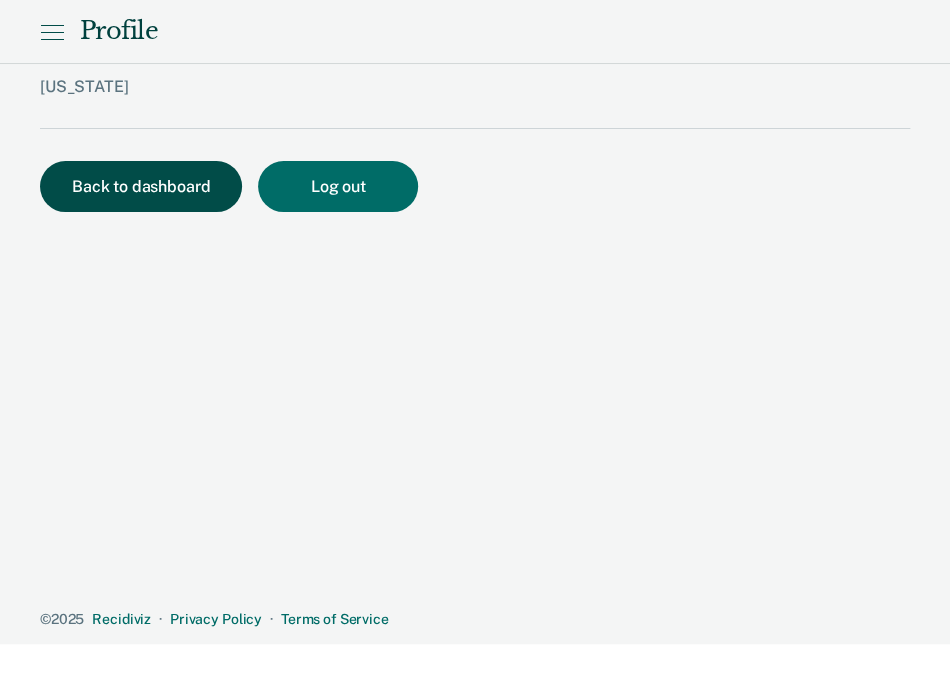 click on "Back to dashboard" at bounding box center (141, 186) 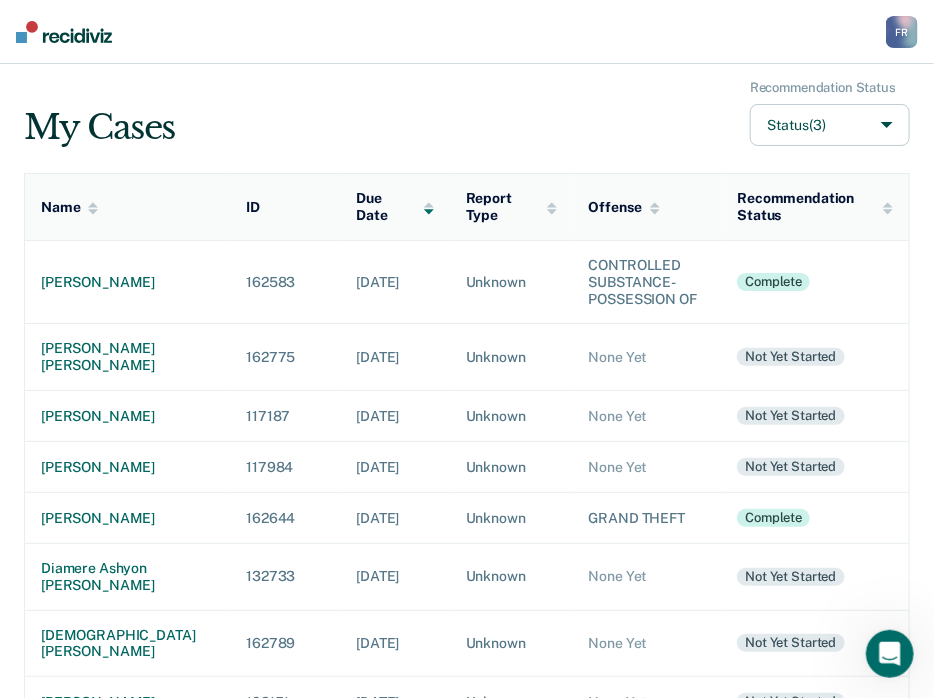 scroll, scrollTop: 0, scrollLeft: 0, axis: both 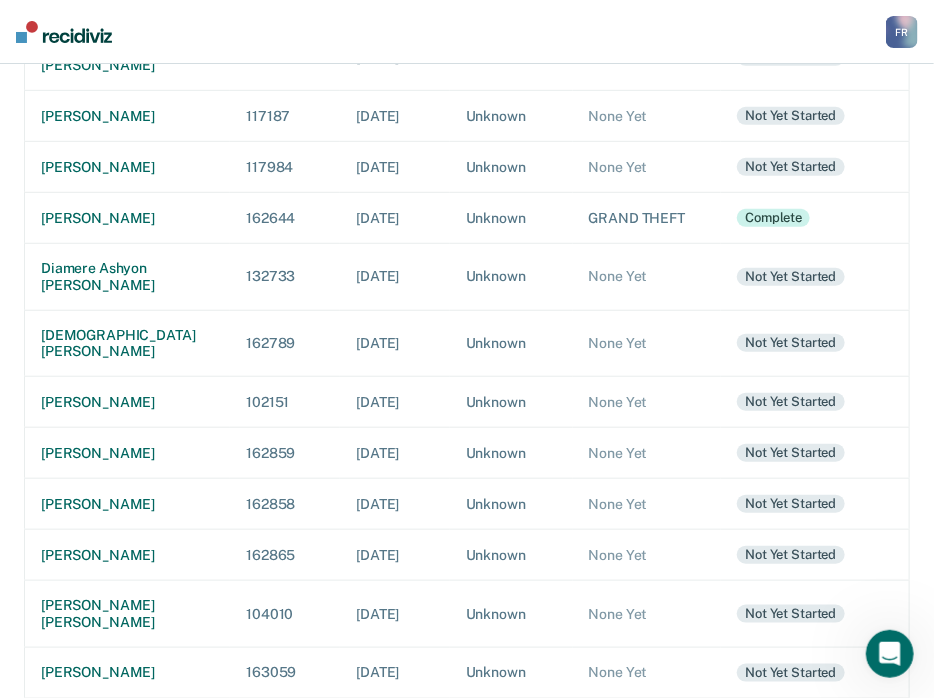 click on "[PERSON_NAME] F R Profile Go to PSI Case Dashboard Log Out" at bounding box center [467, 32] 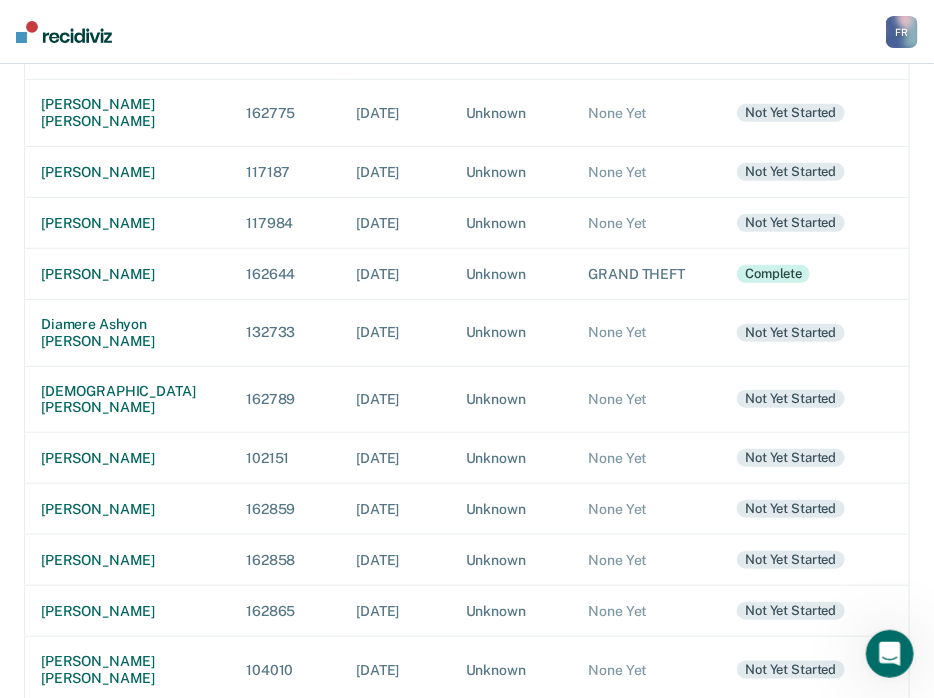 scroll, scrollTop: 200, scrollLeft: 0, axis: vertical 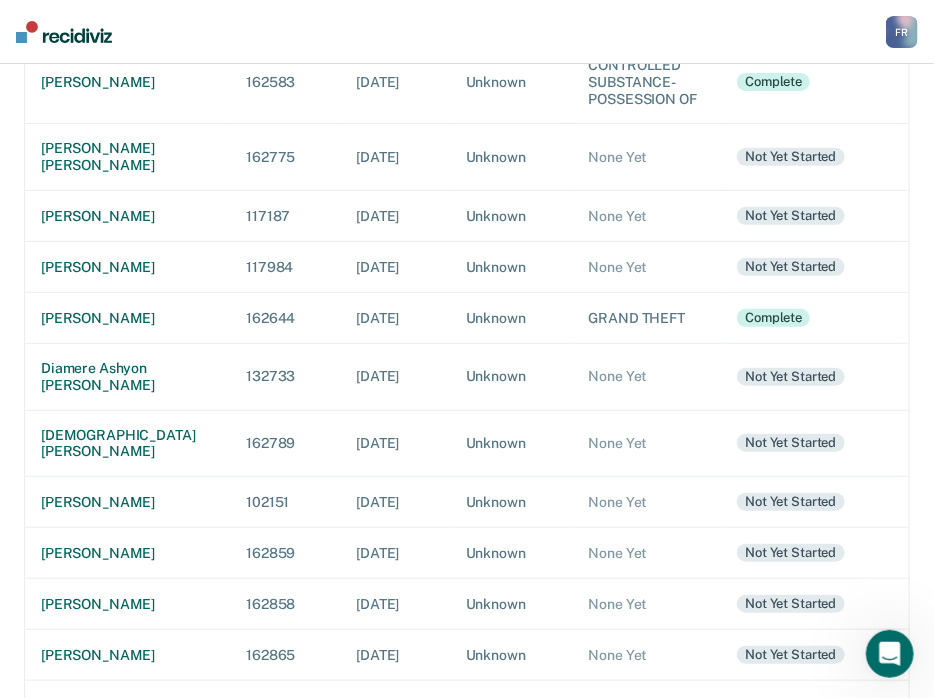 click on "F R" at bounding box center [902, 32] 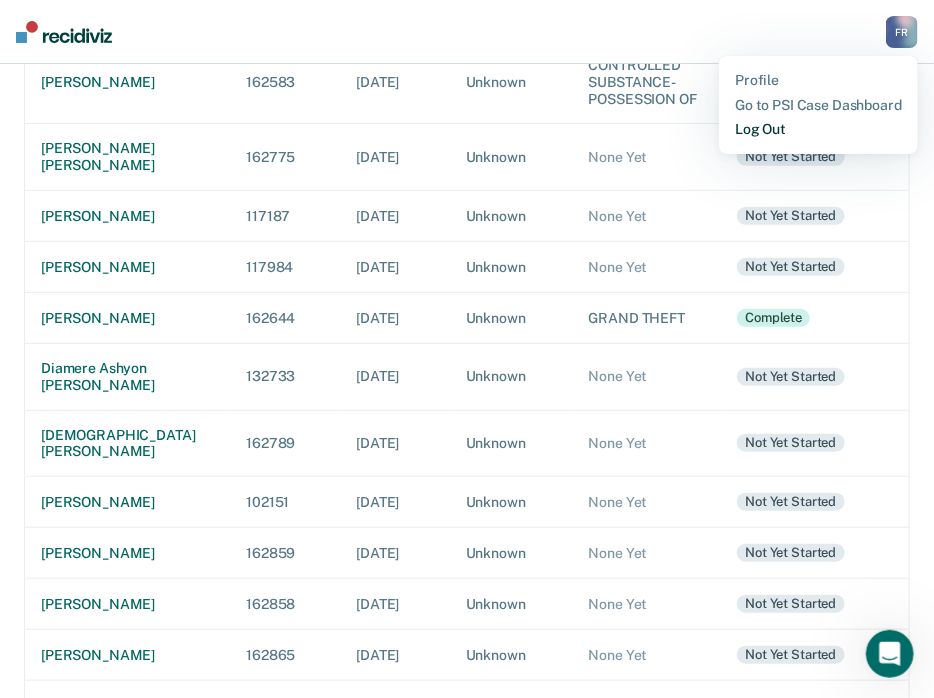 click on "Log Out" at bounding box center (818, 129) 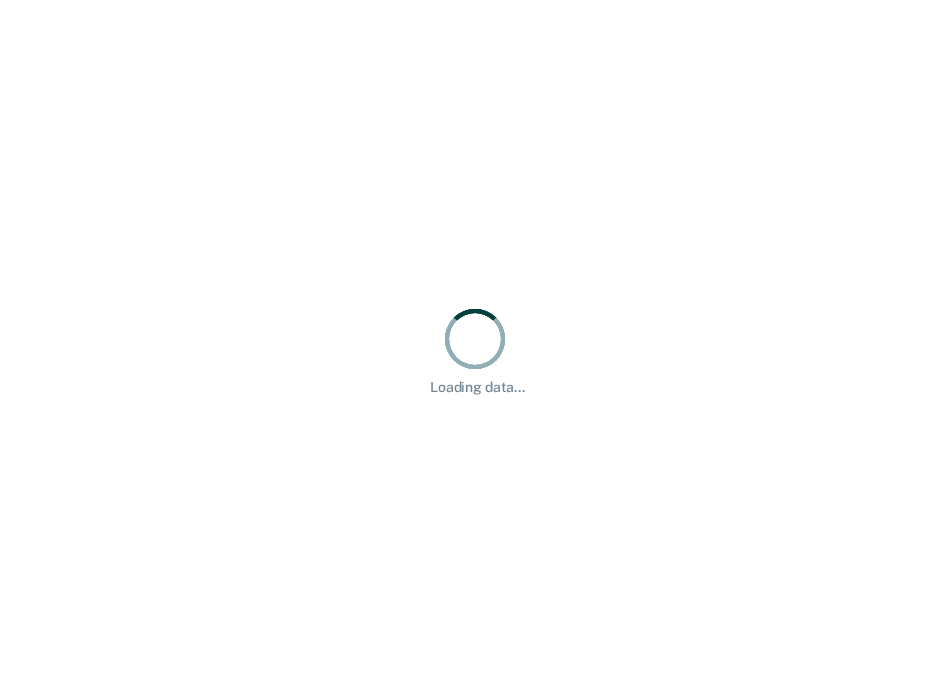 scroll, scrollTop: 0, scrollLeft: 0, axis: both 